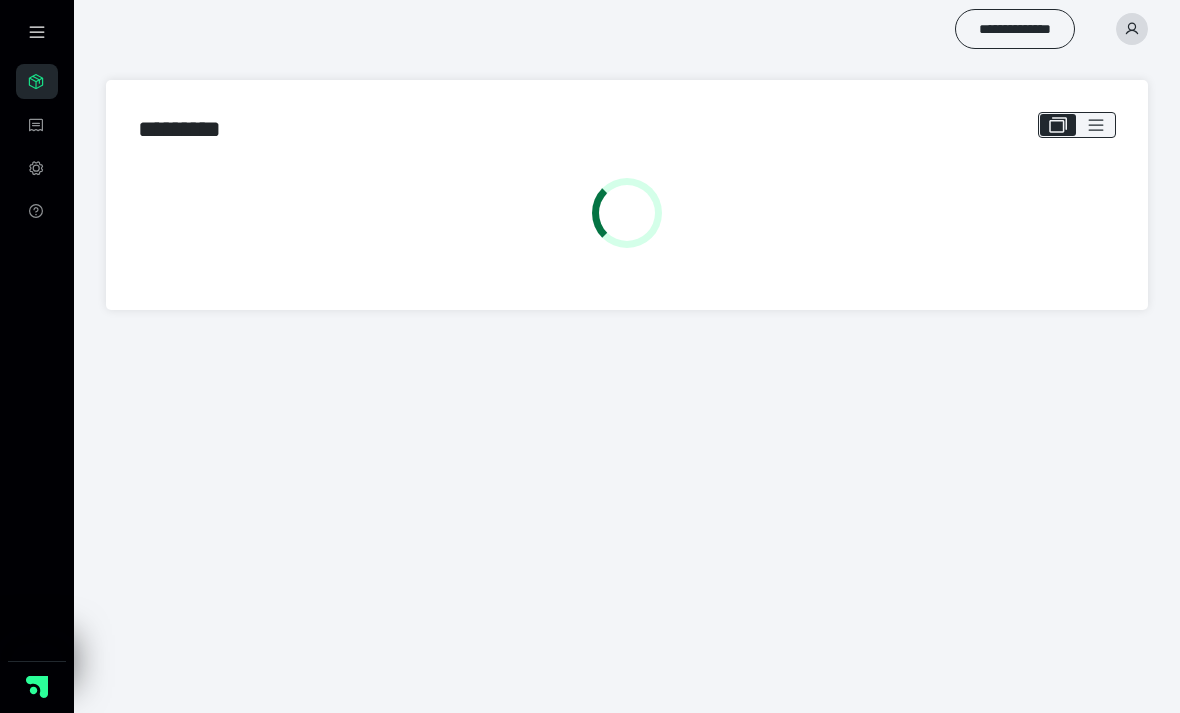 scroll, scrollTop: 0, scrollLeft: 0, axis: both 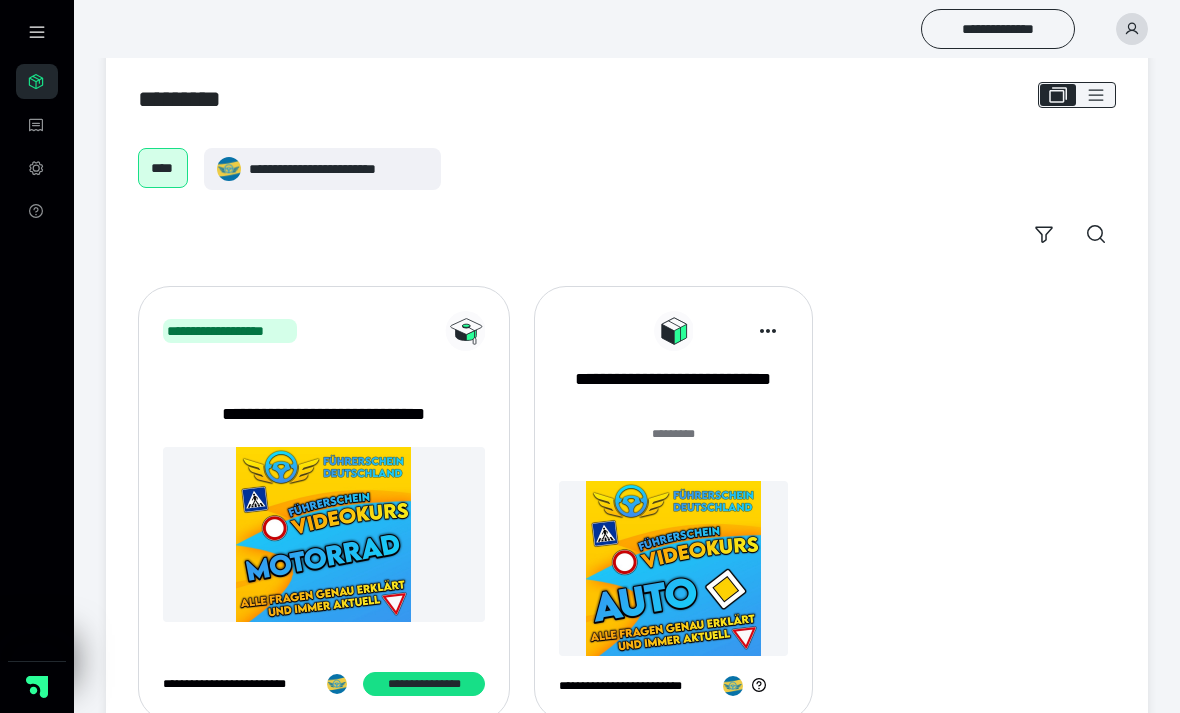 click on "**********" at bounding box center (673, 392) 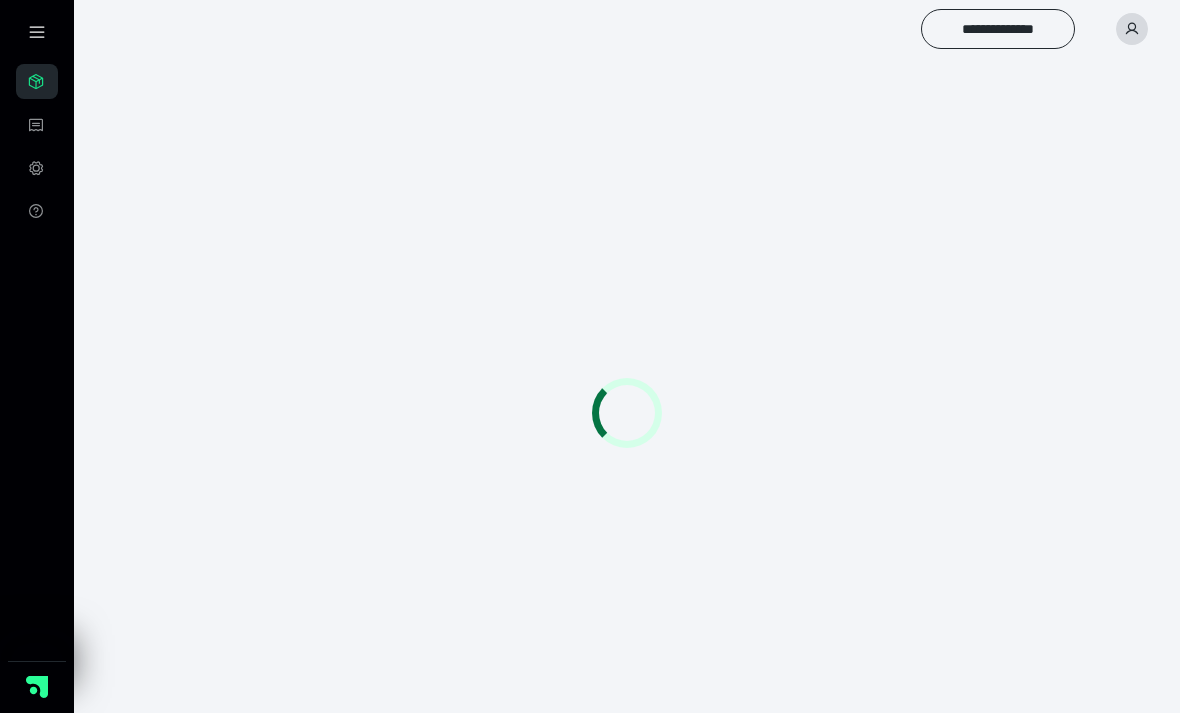 scroll, scrollTop: 0, scrollLeft: 0, axis: both 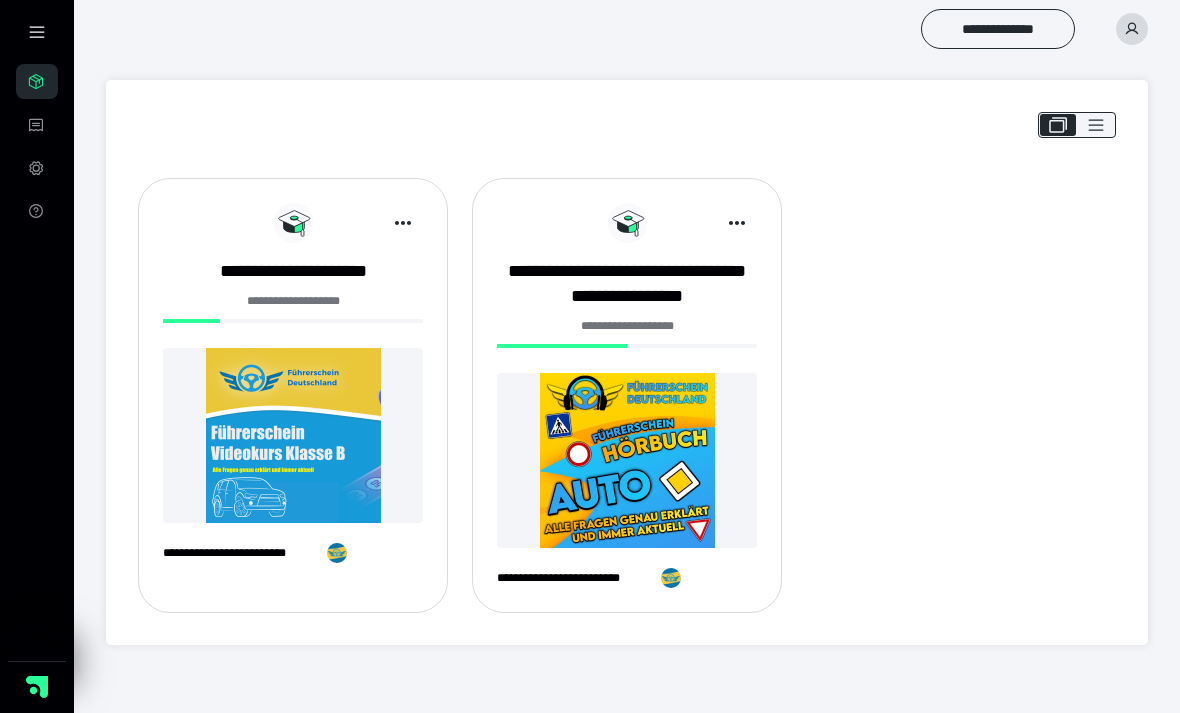 click at bounding box center (293, 435) 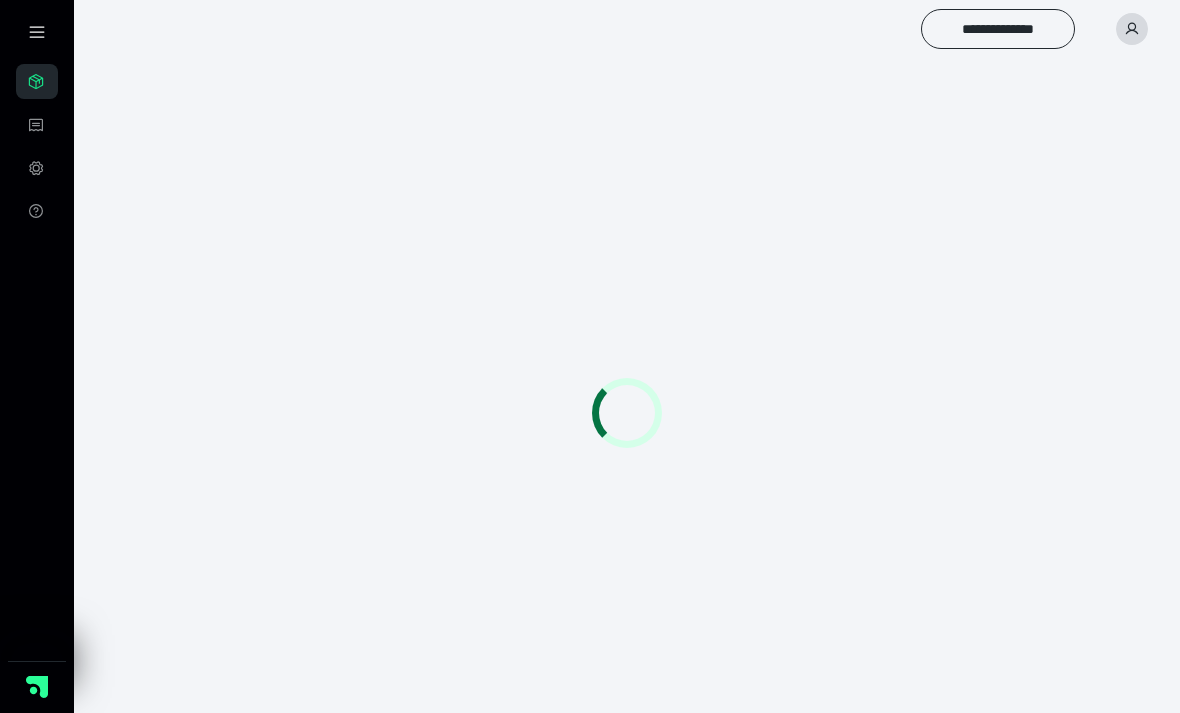 scroll, scrollTop: 0, scrollLeft: 0, axis: both 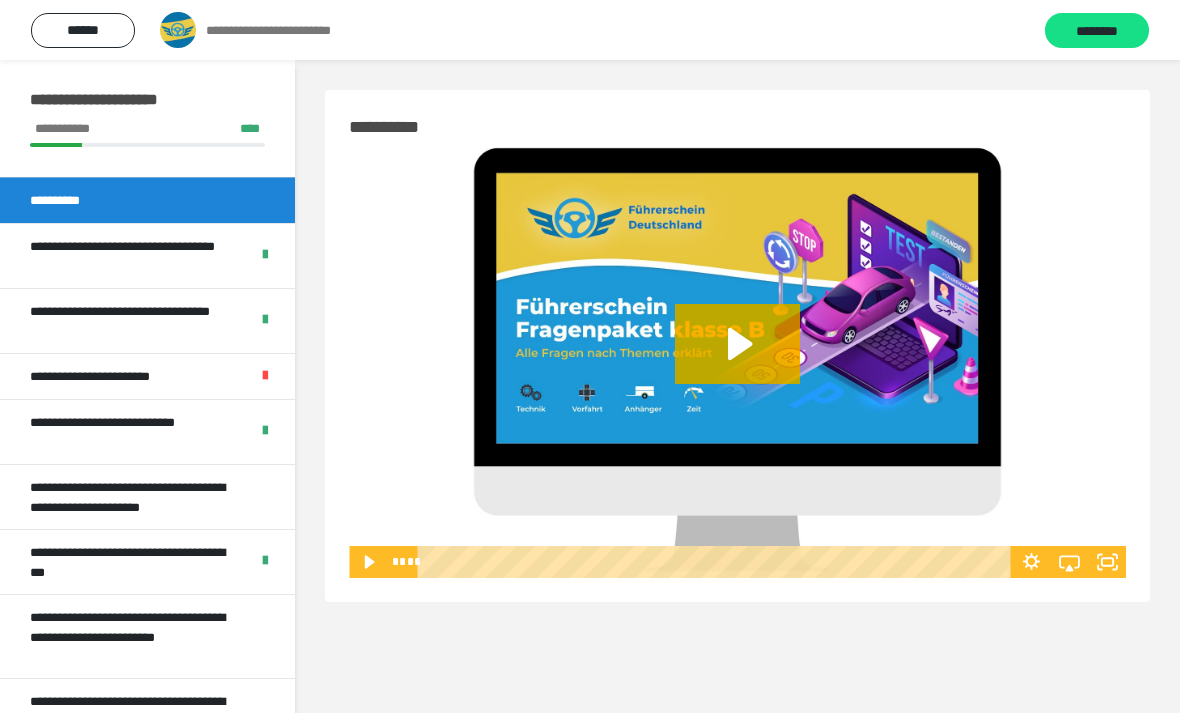 click at bounding box center [265, 376] 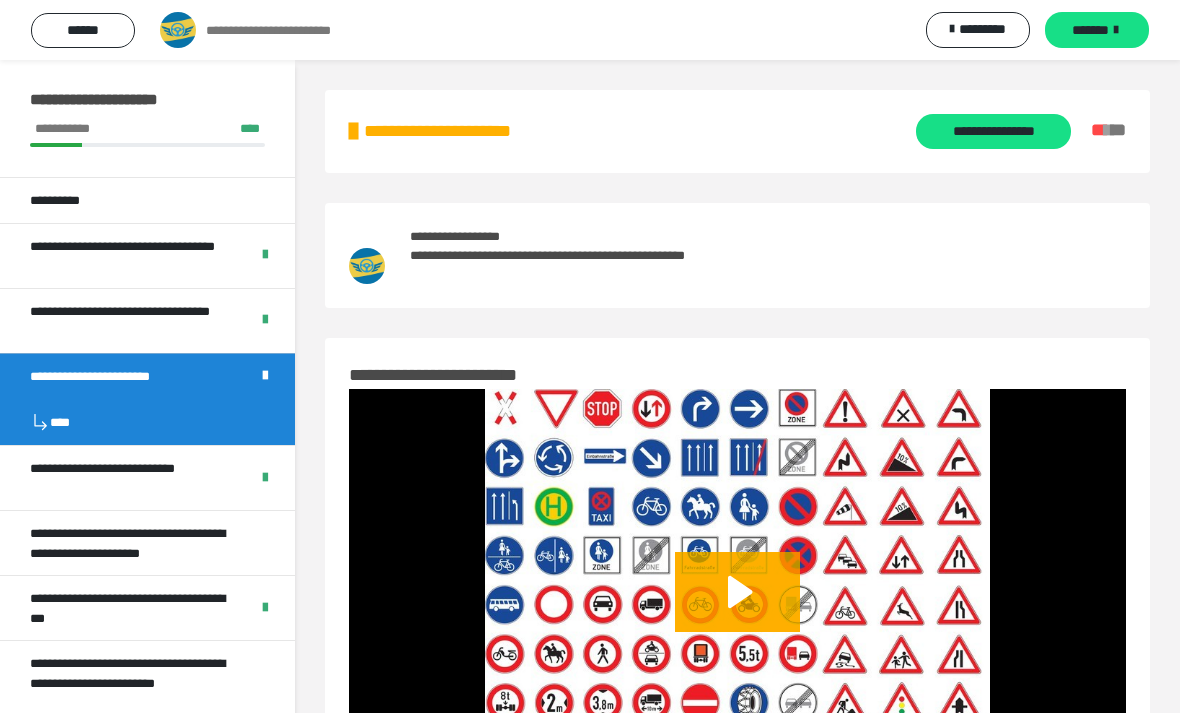 scroll, scrollTop: 2, scrollLeft: 0, axis: vertical 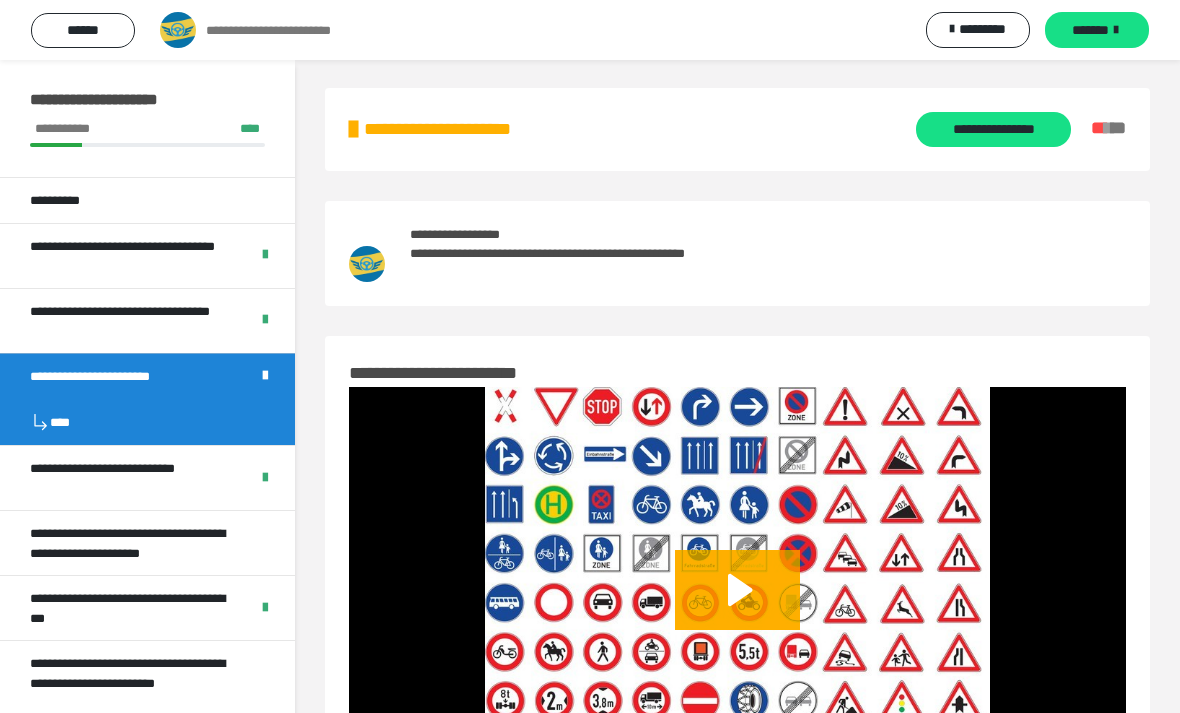 click on "**********" at bounding box center (993, 129) 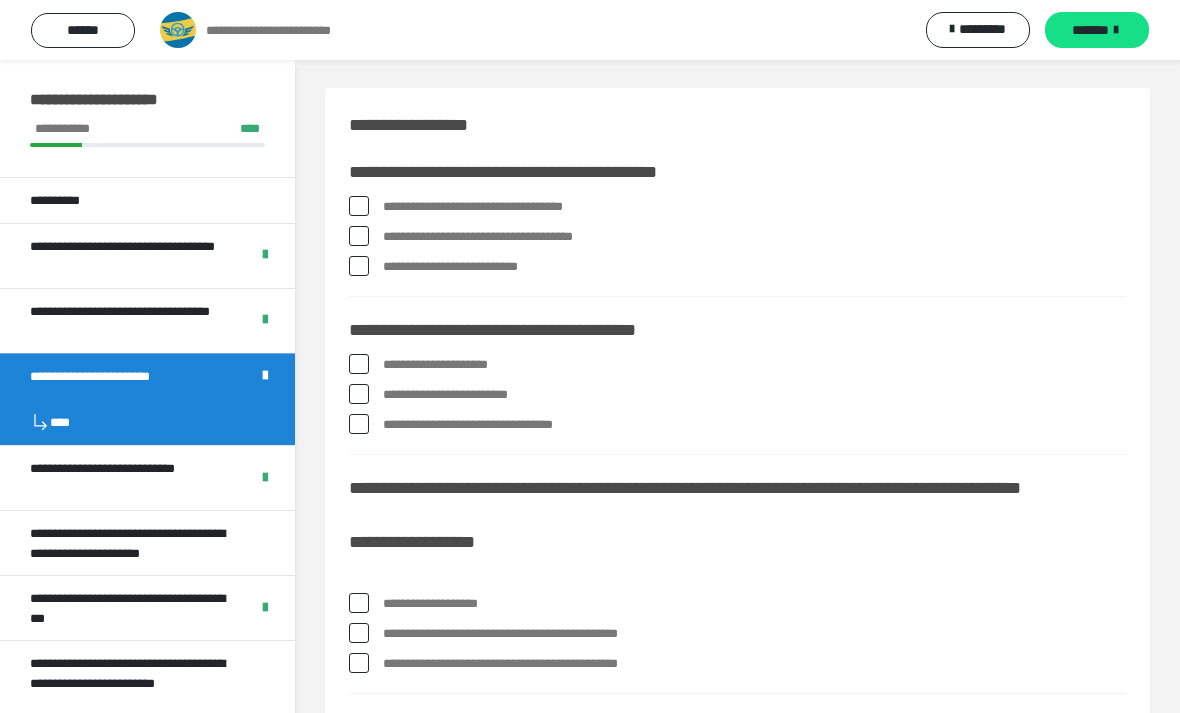 click at bounding box center [359, 206] 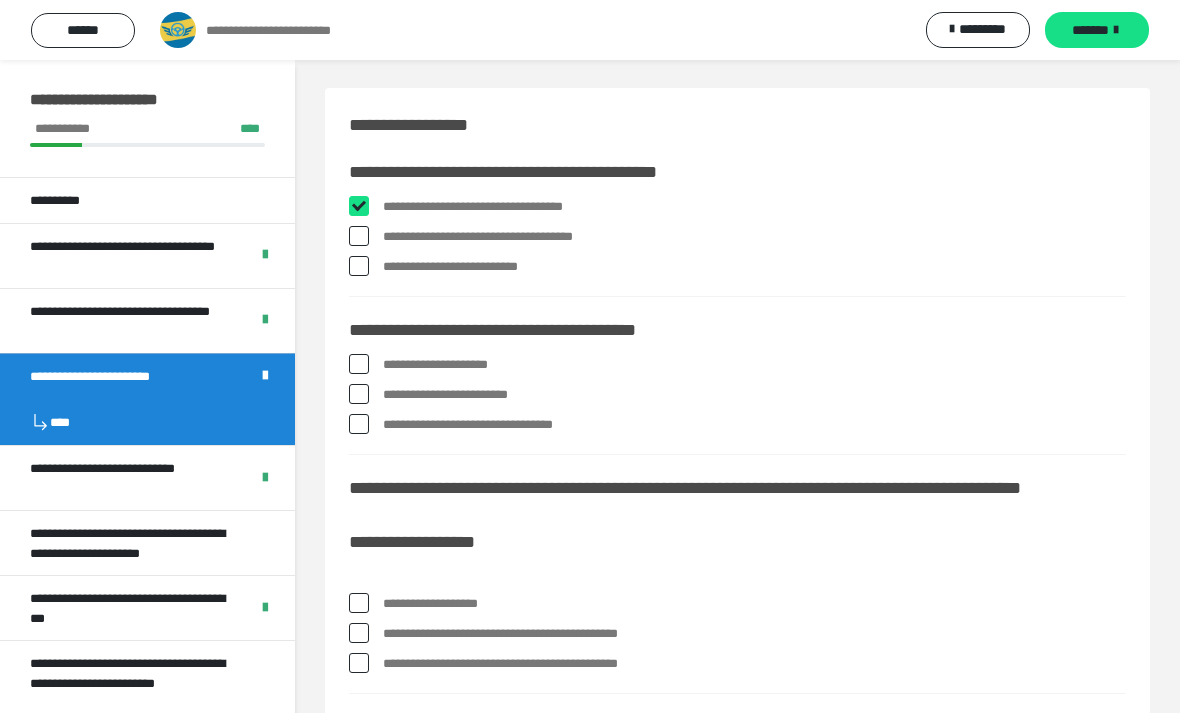 checkbox on "****" 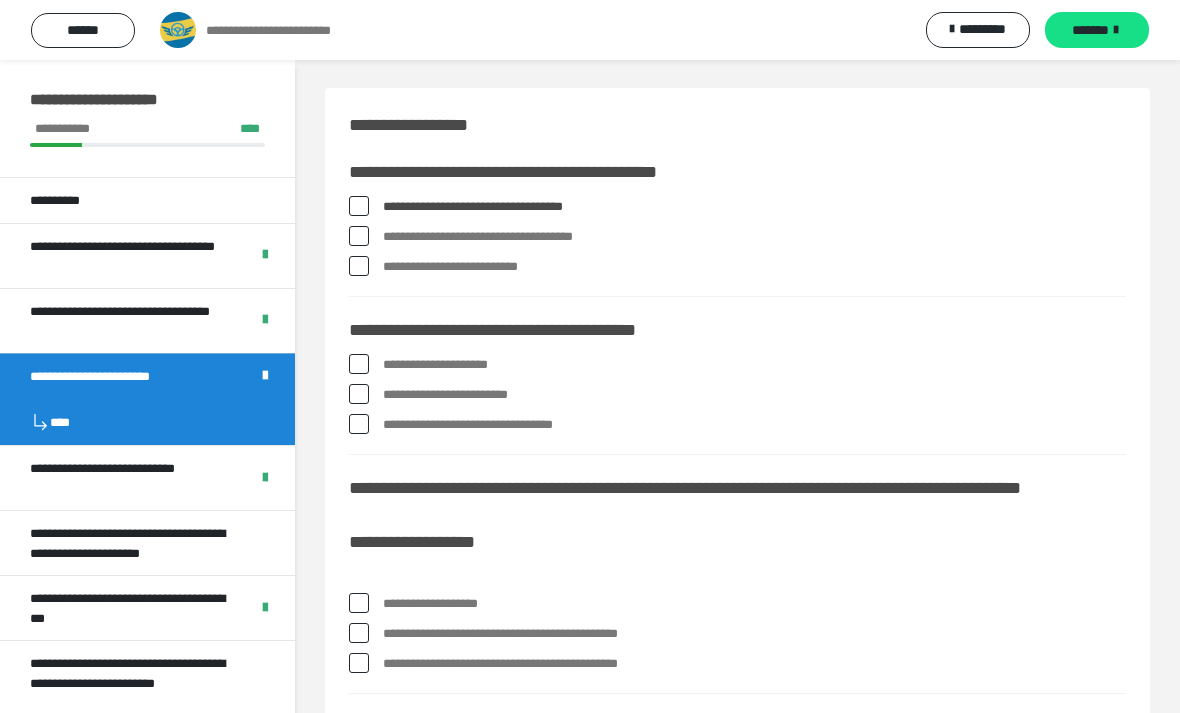 click on "**********" at bounding box center (754, 267) 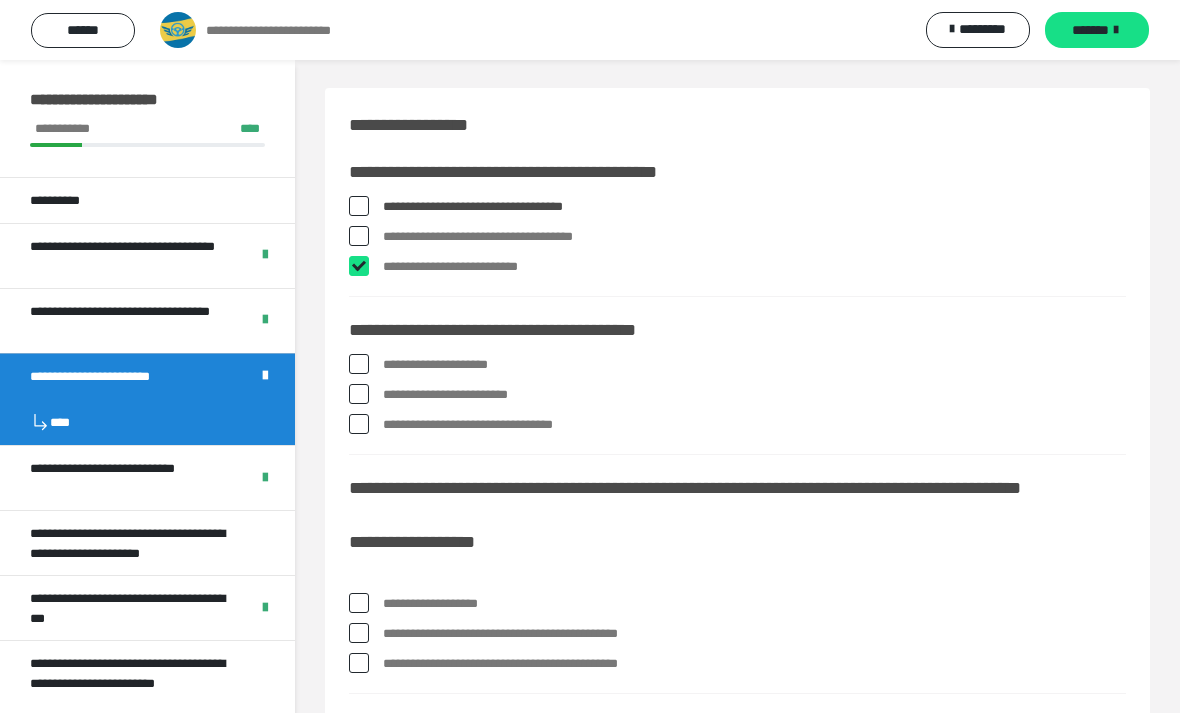 checkbox on "****" 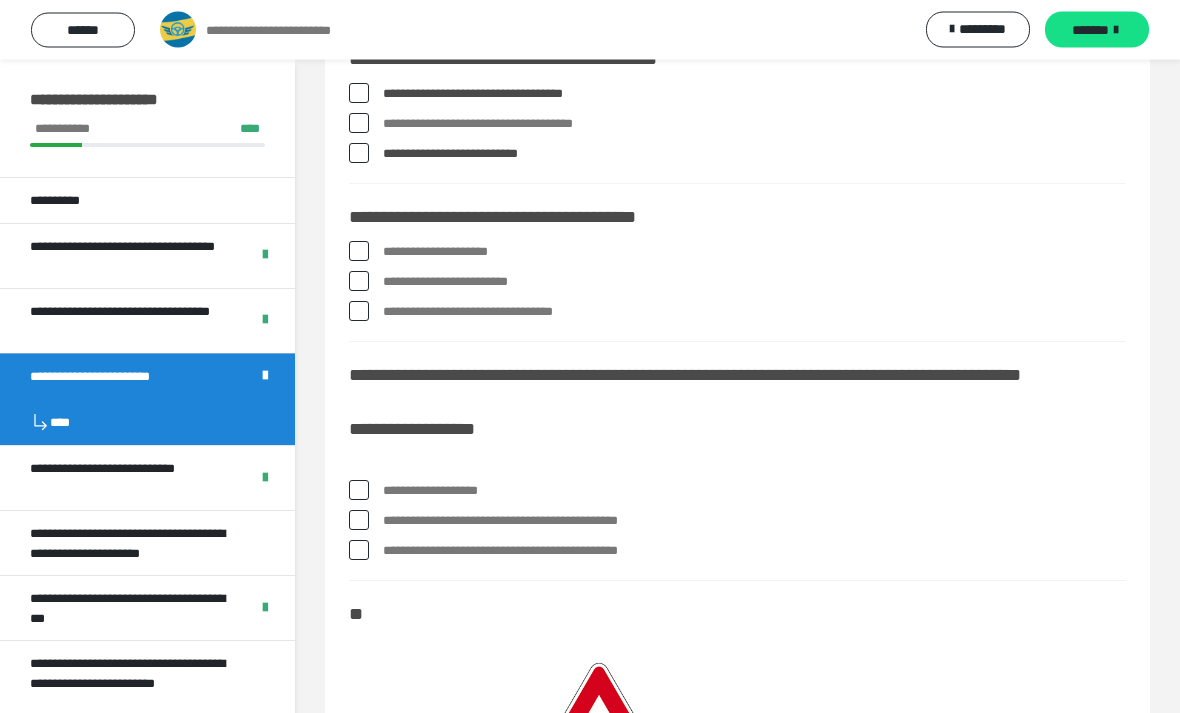 scroll, scrollTop: 118, scrollLeft: 0, axis: vertical 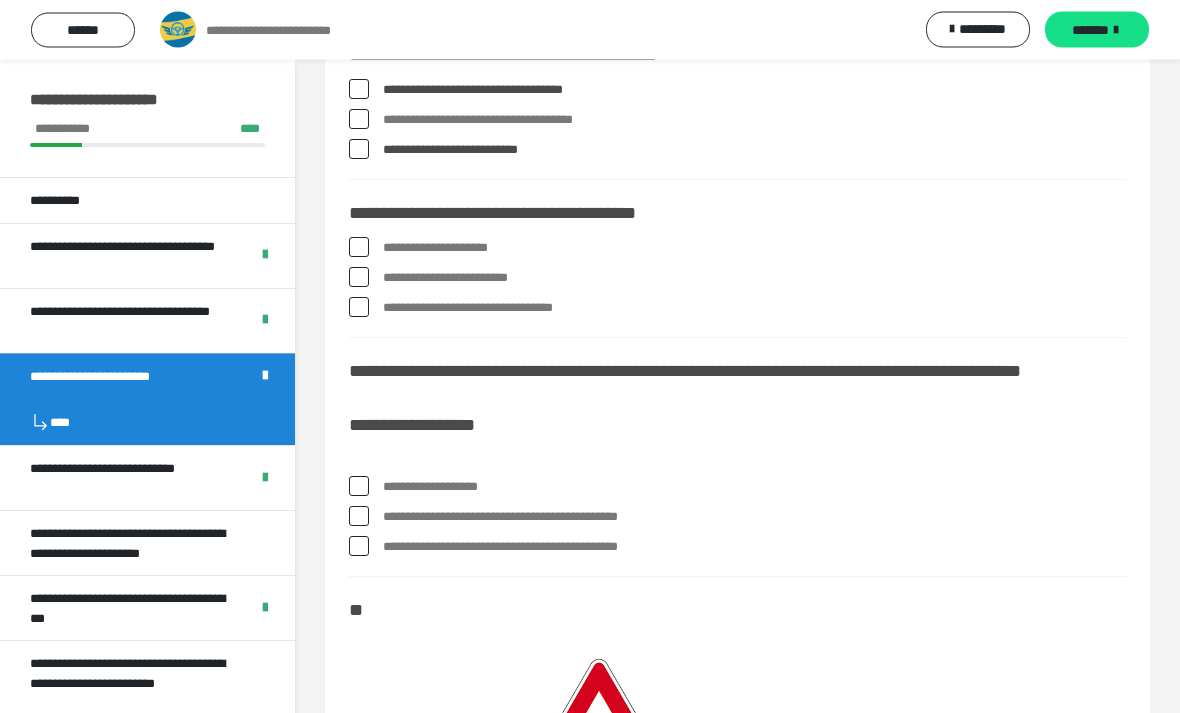 click on "**********" at bounding box center [389, 244] 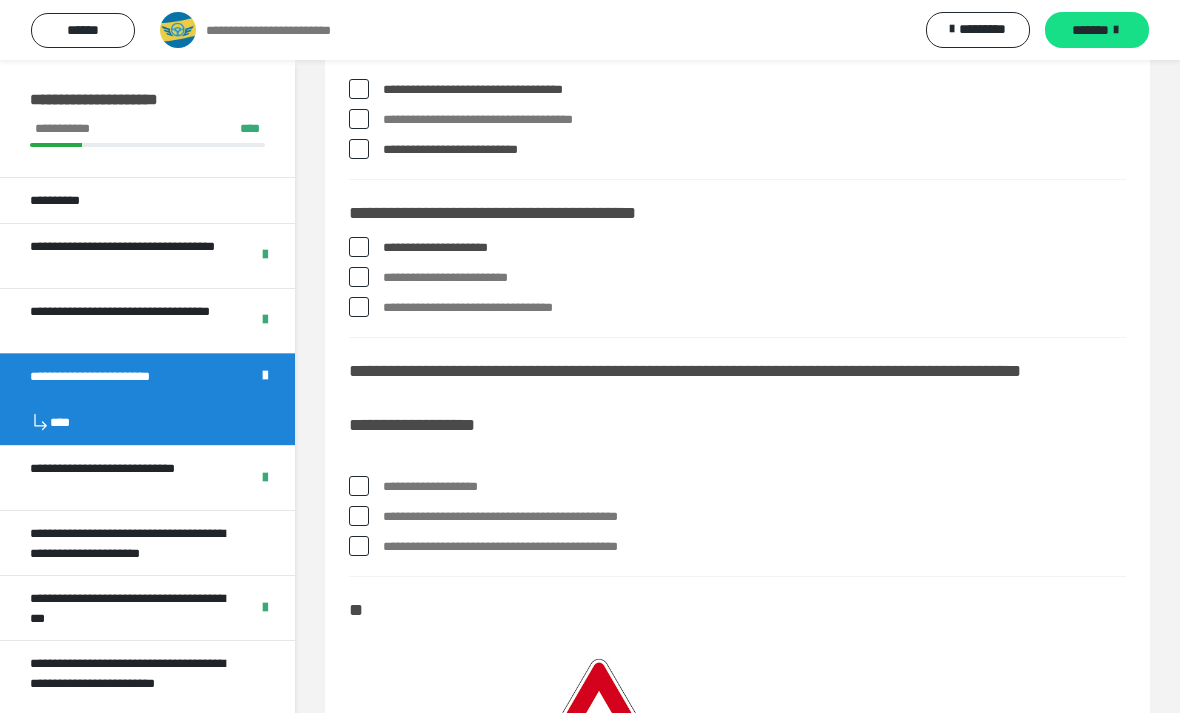 click on "**********" at bounding box center (737, 248) 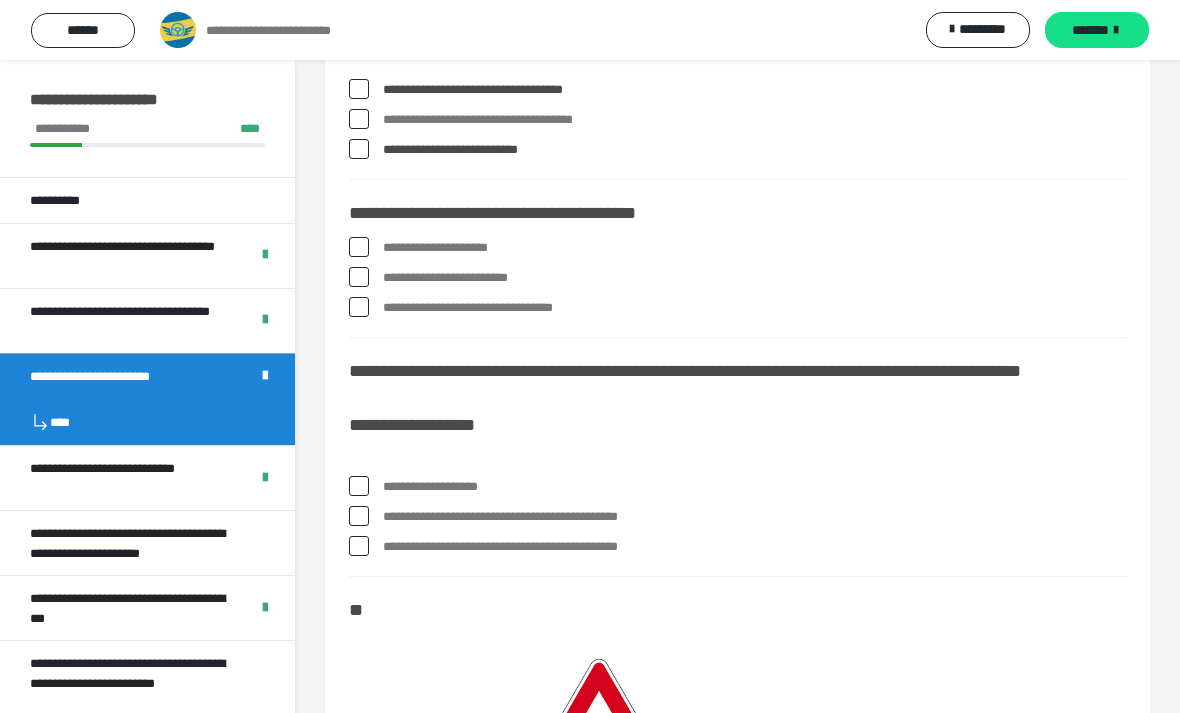 click on "**********" at bounding box center [389, 273] 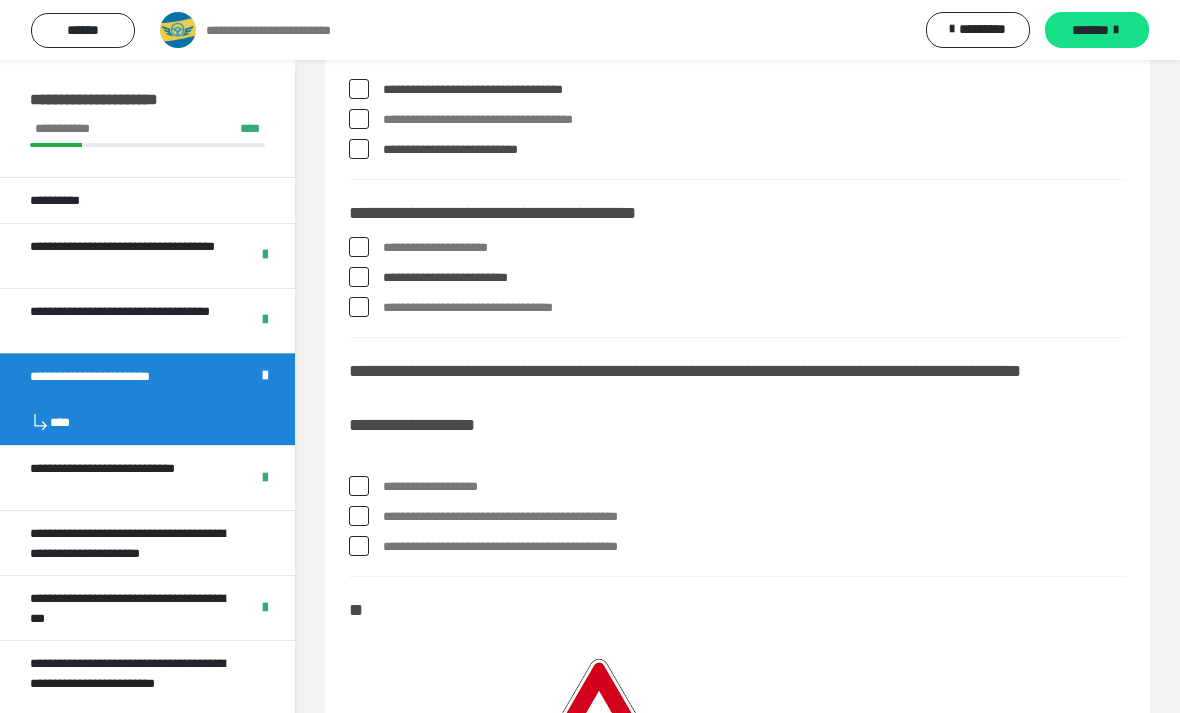click on "**********" at bounding box center (737, 278) 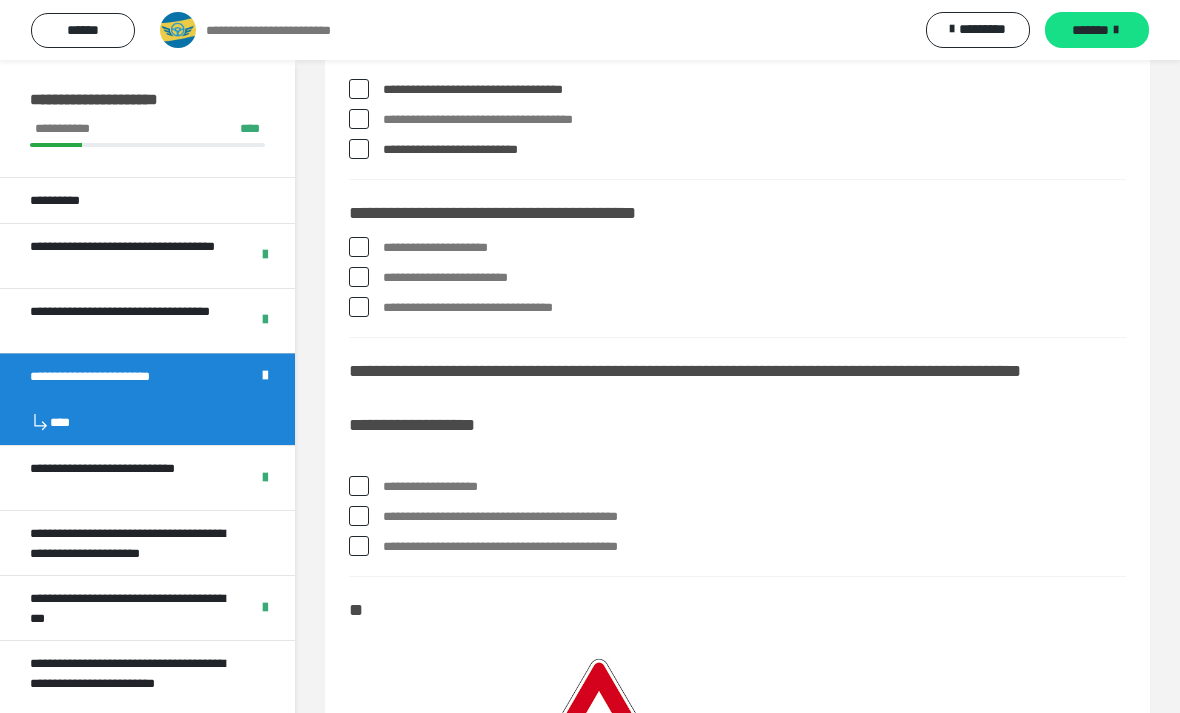 click at bounding box center (359, 247) 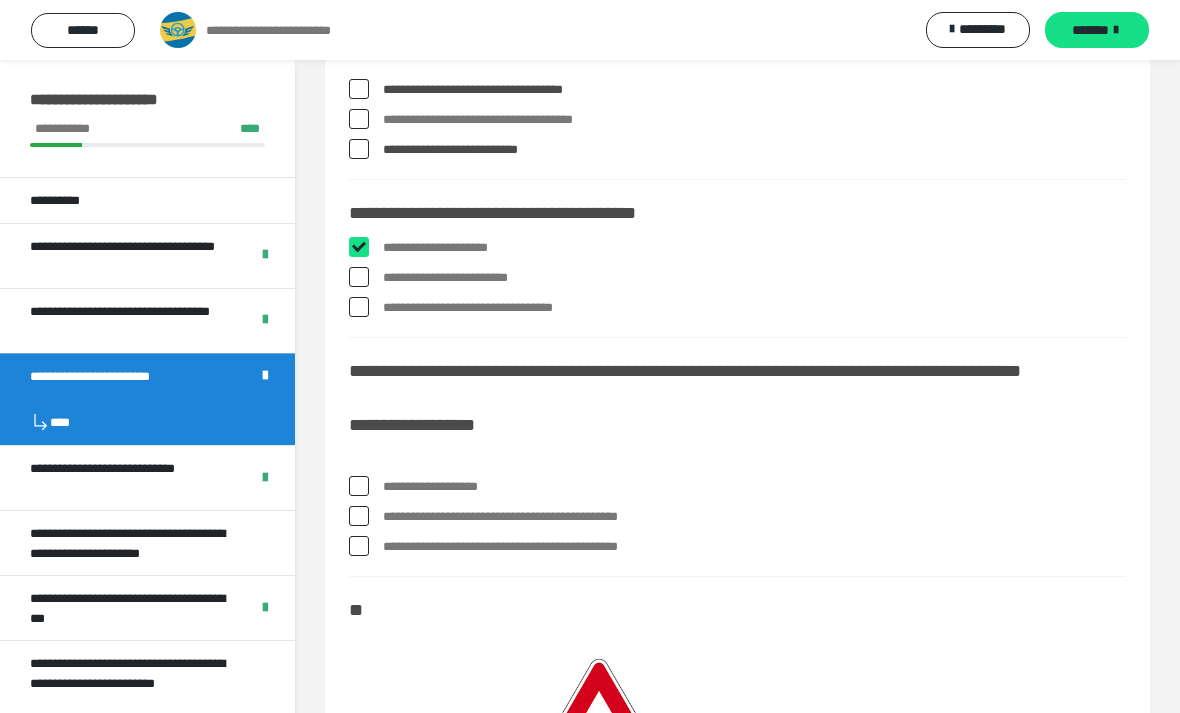 checkbox on "****" 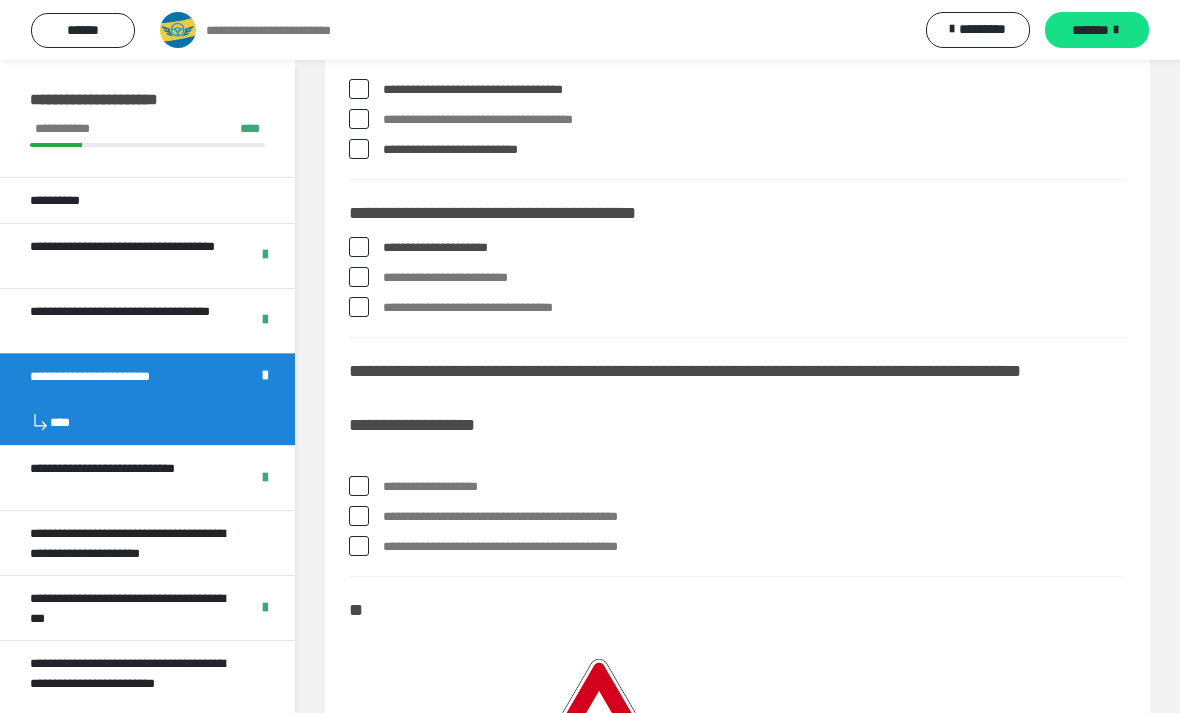 click on "**********" at bounding box center [737, 282] 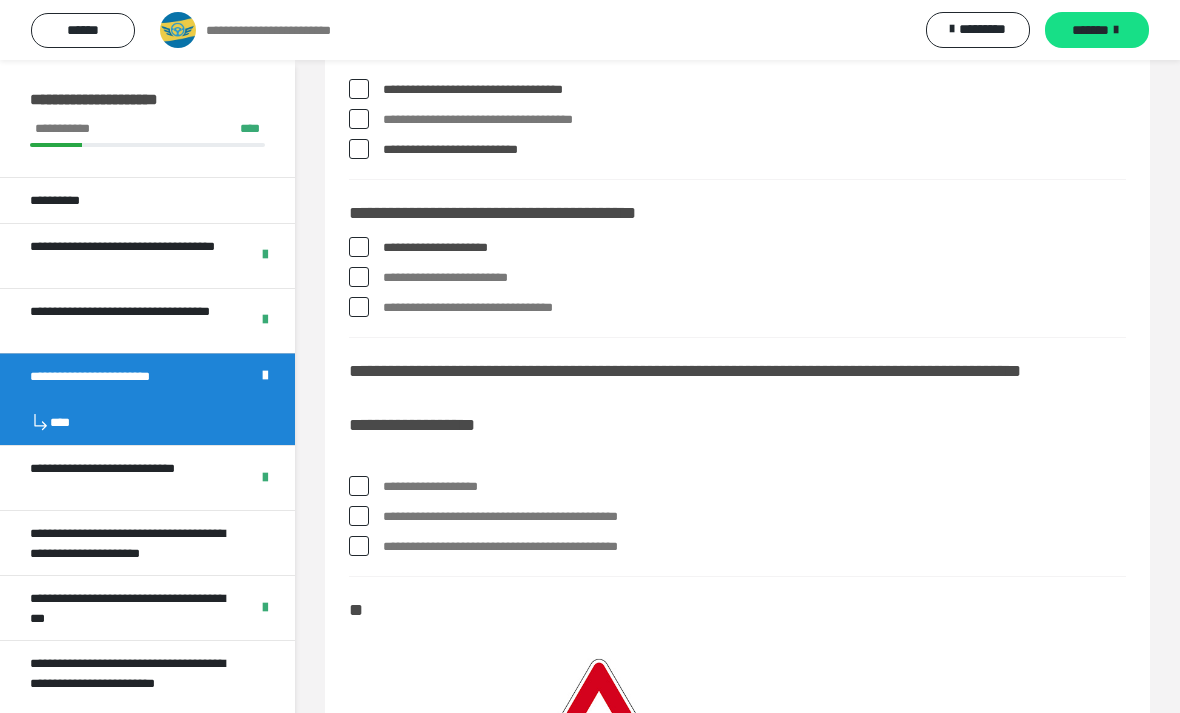 click at bounding box center (359, 277) 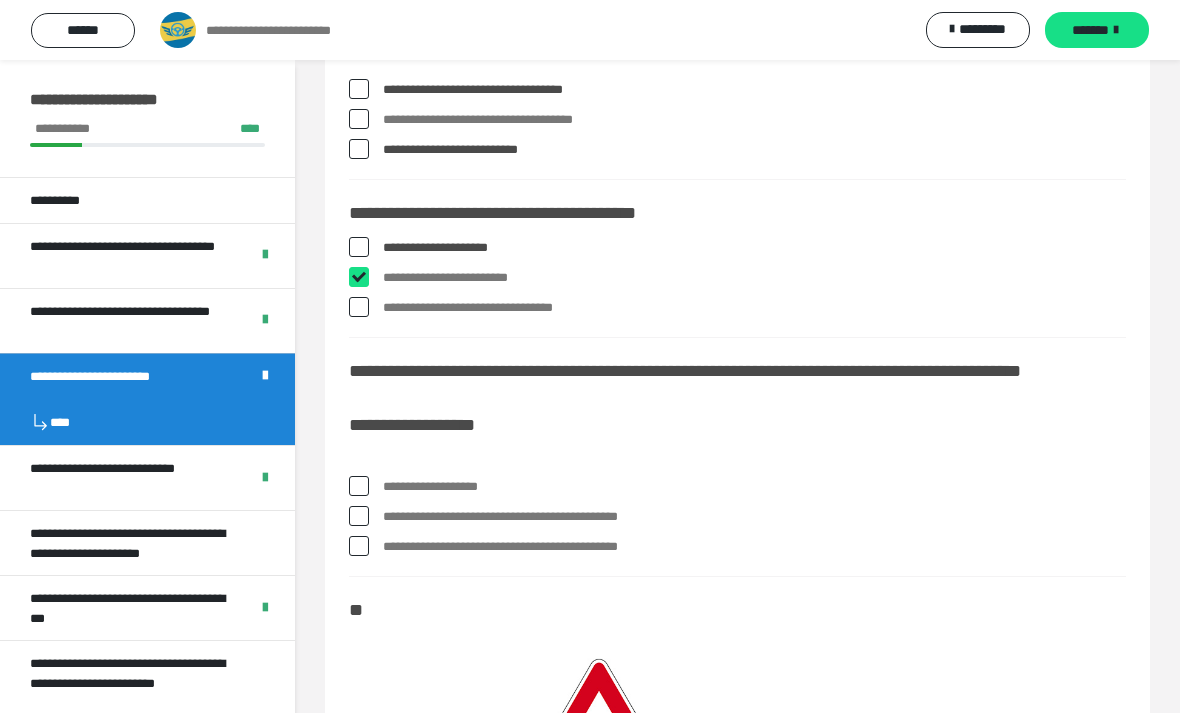 checkbox on "****" 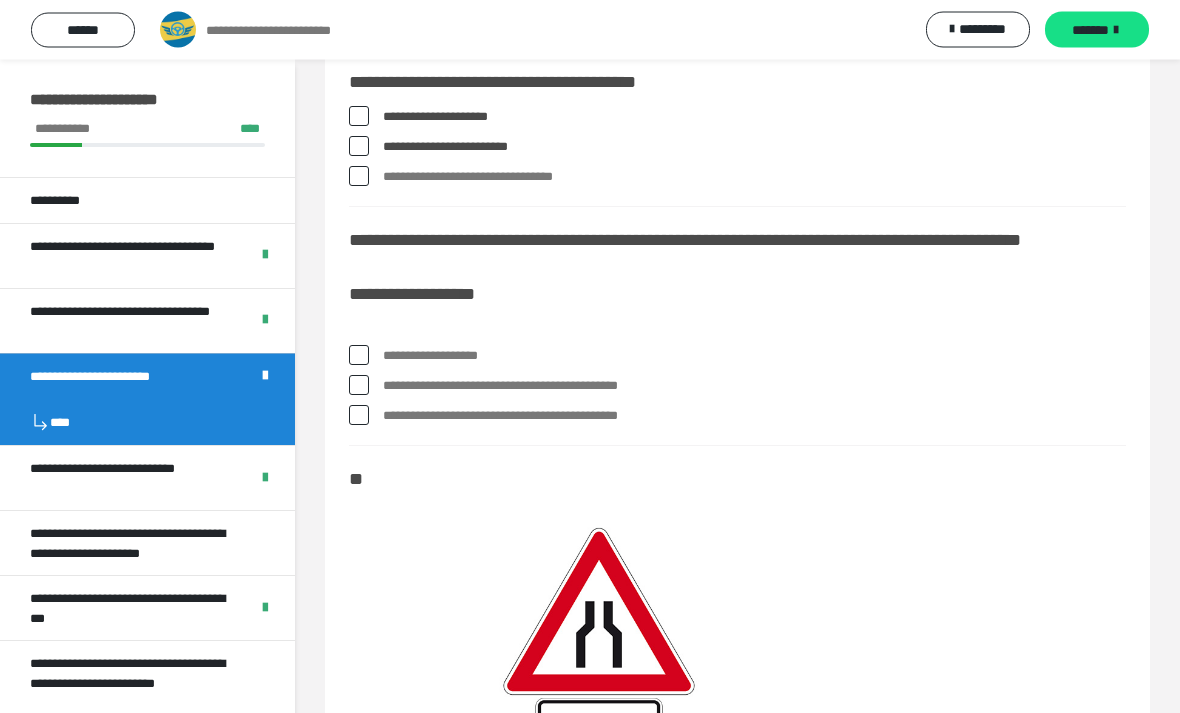 scroll, scrollTop: 250, scrollLeft: 0, axis: vertical 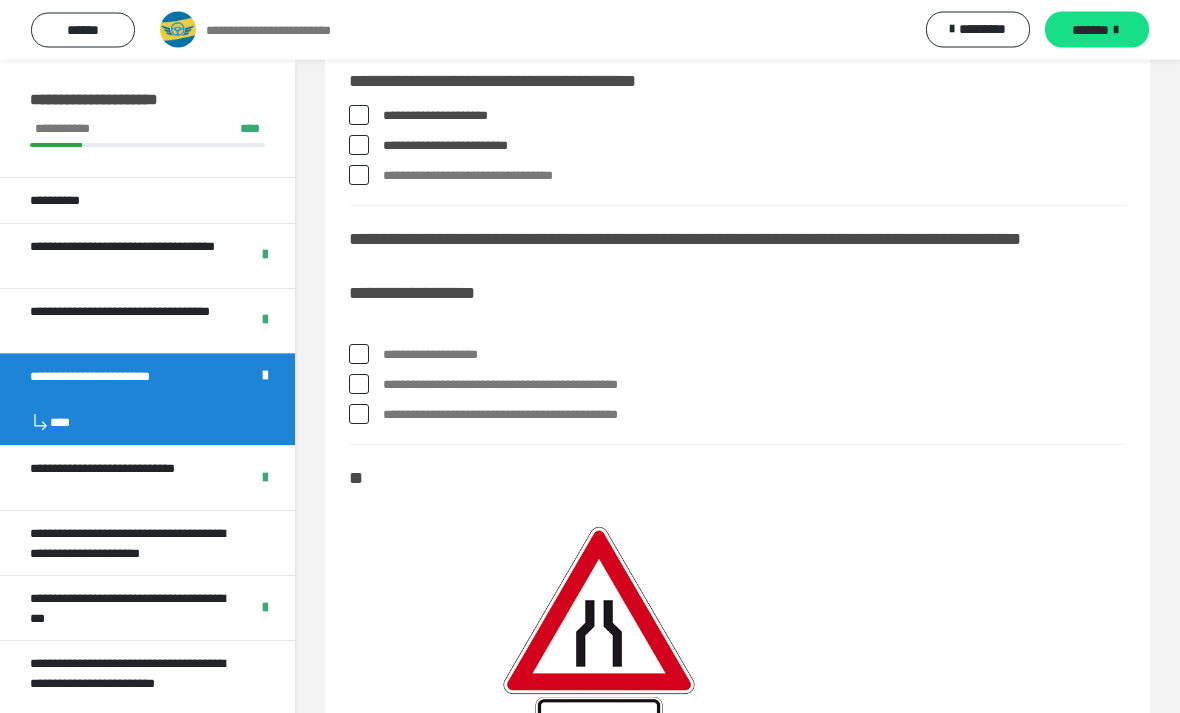 click on "**********" at bounding box center (737, 416) 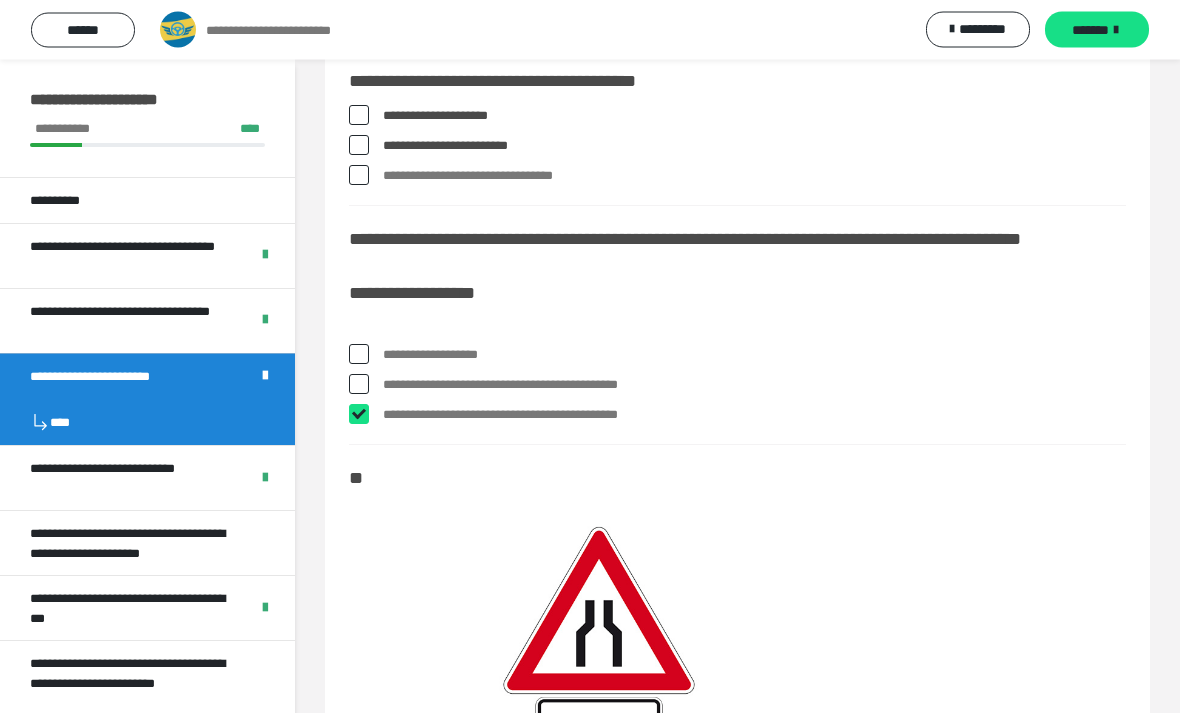 checkbox on "****" 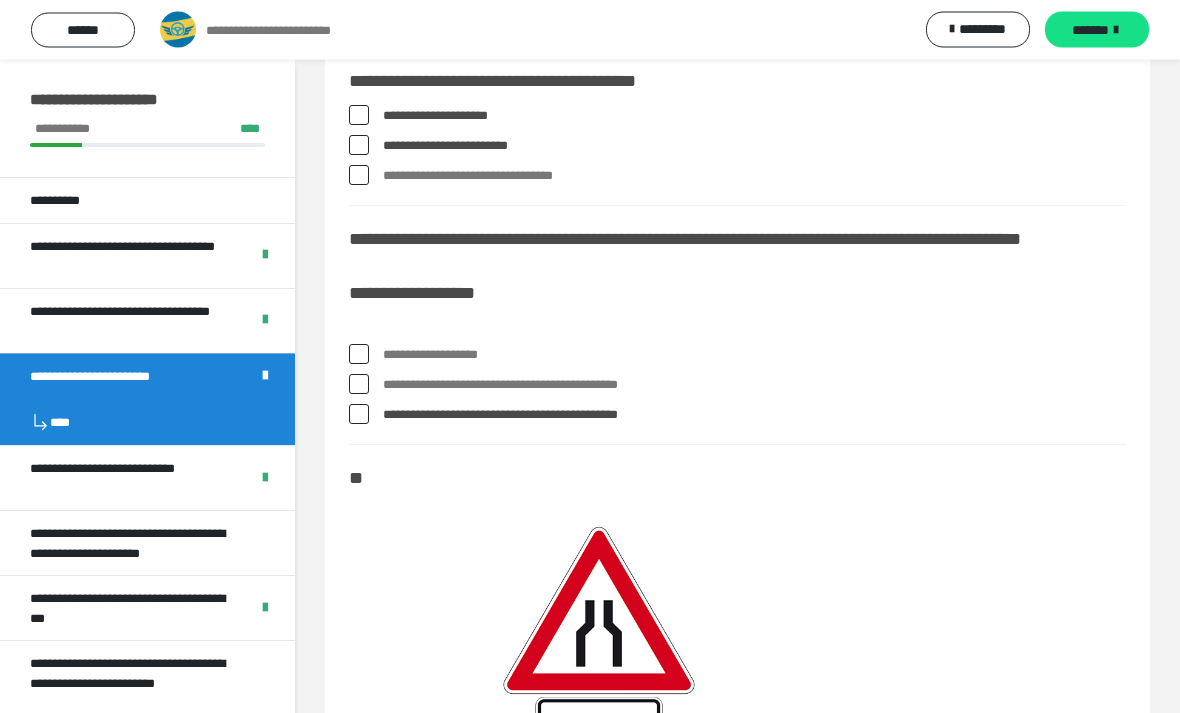 scroll, scrollTop: 251, scrollLeft: 0, axis: vertical 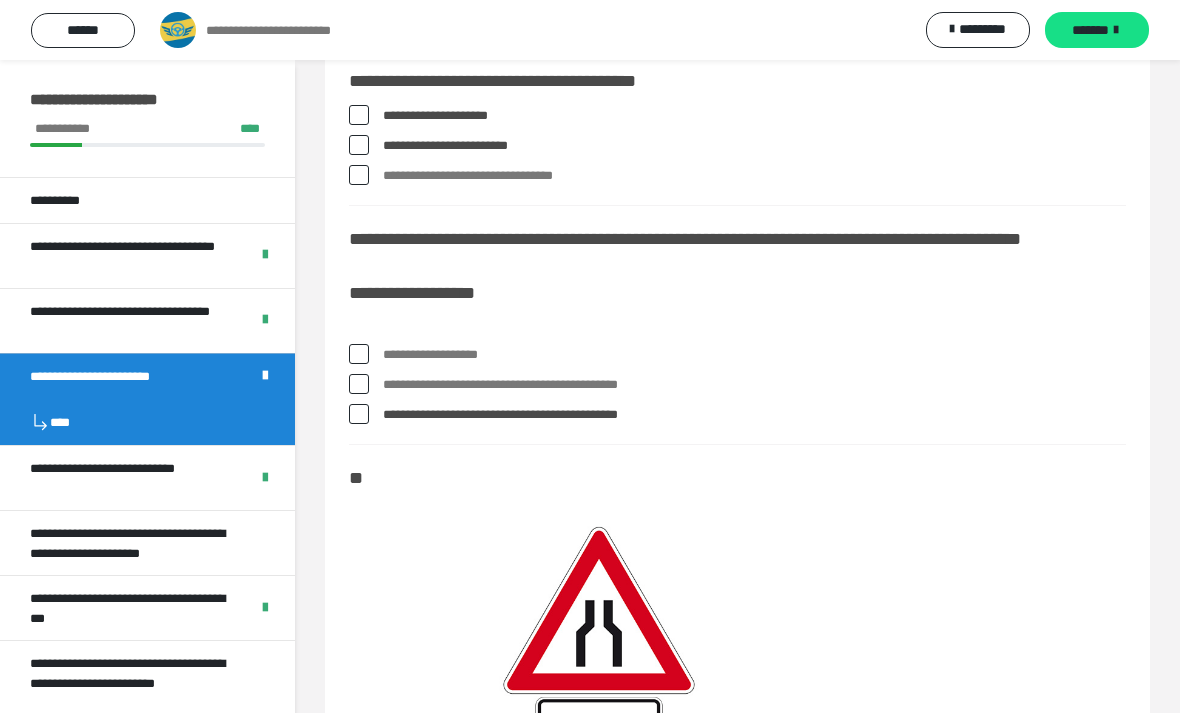 click at bounding box center [359, 384] 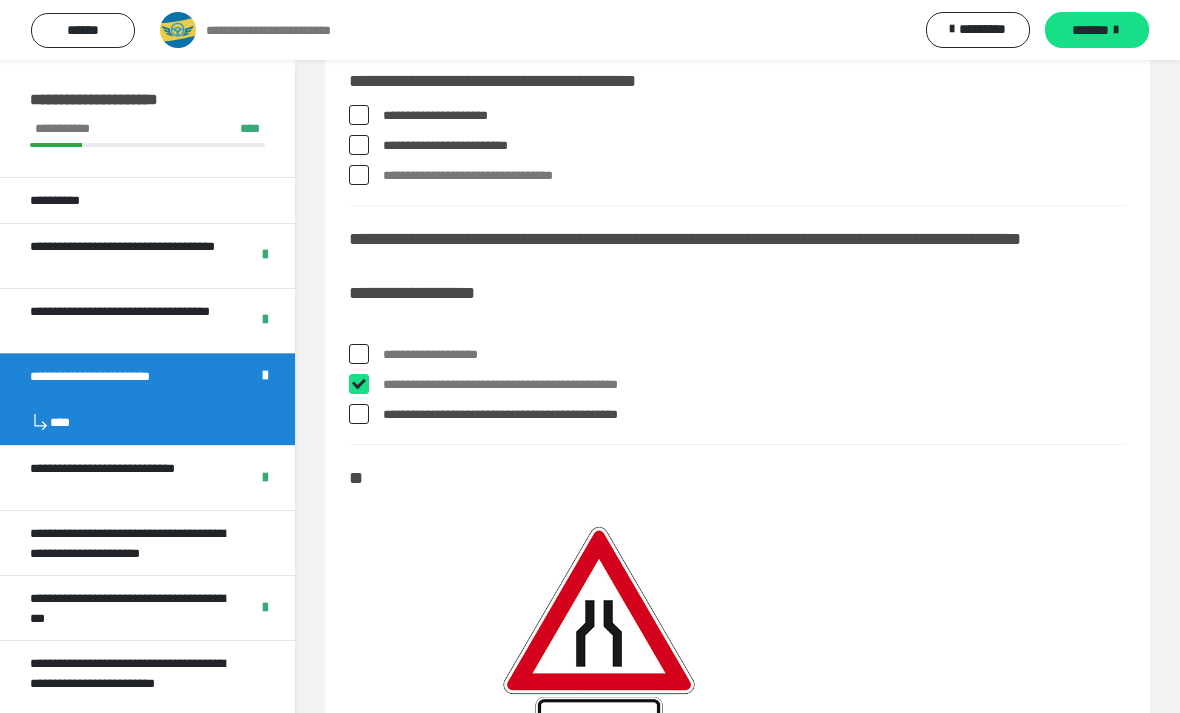 checkbox on "****" 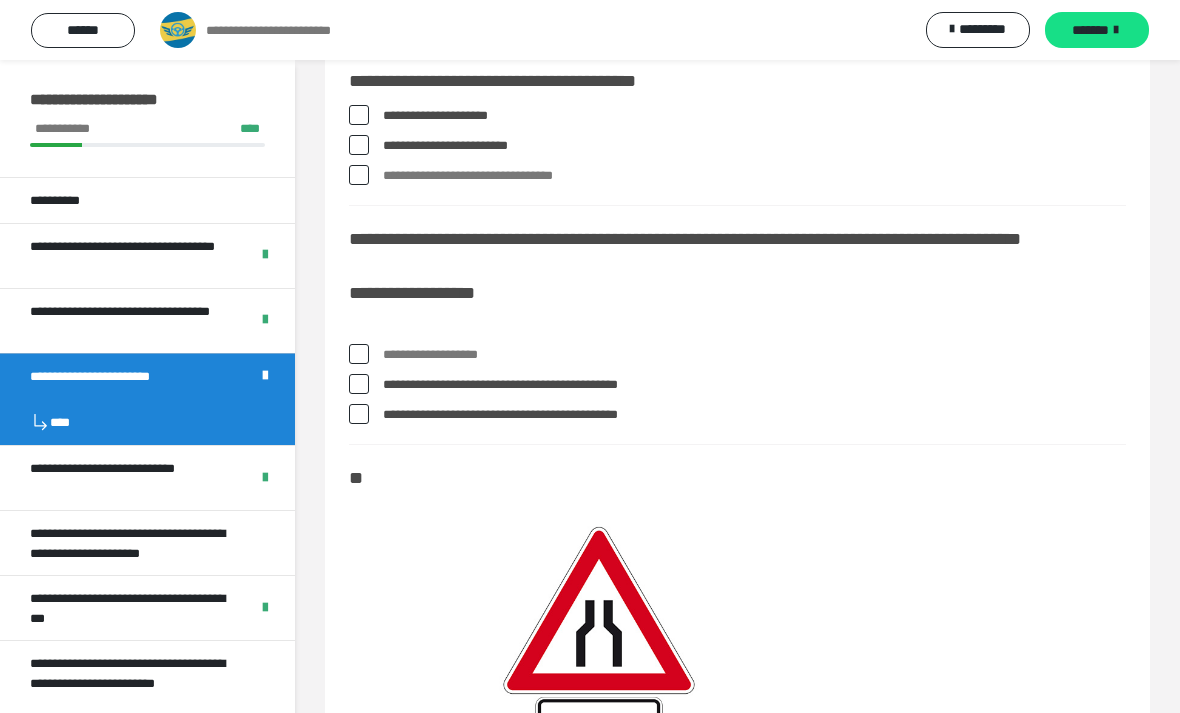 click at bounding box center (359, 354) 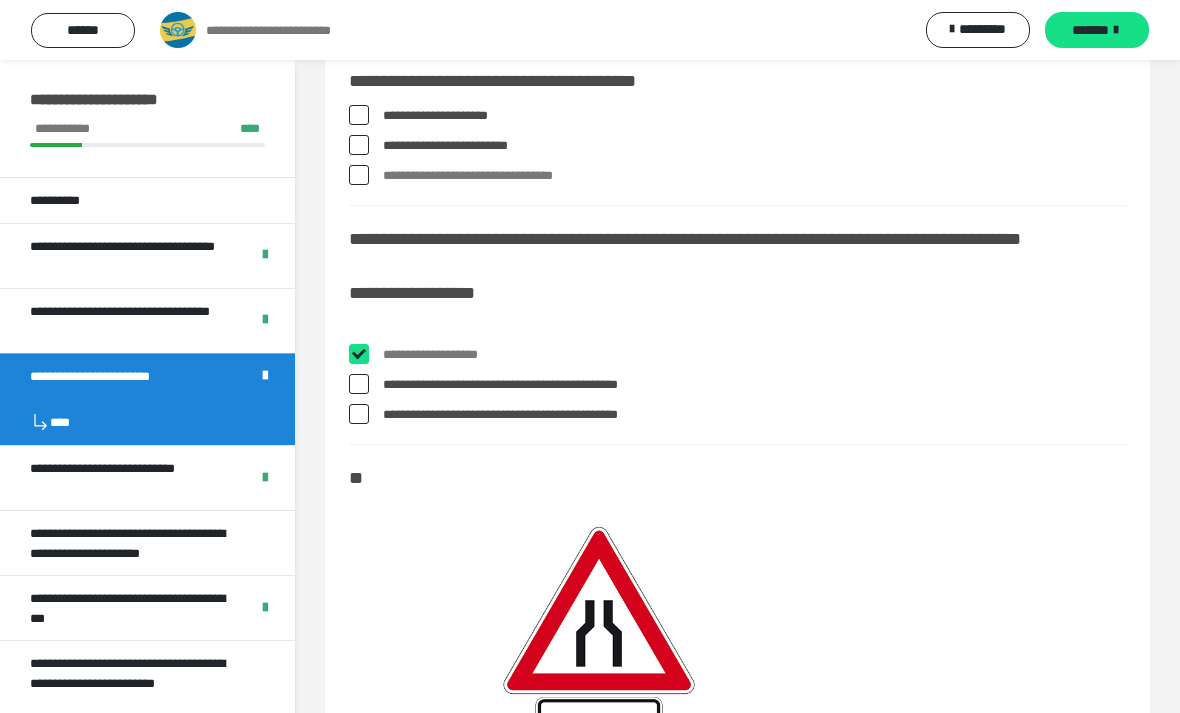 checkbox on "****" 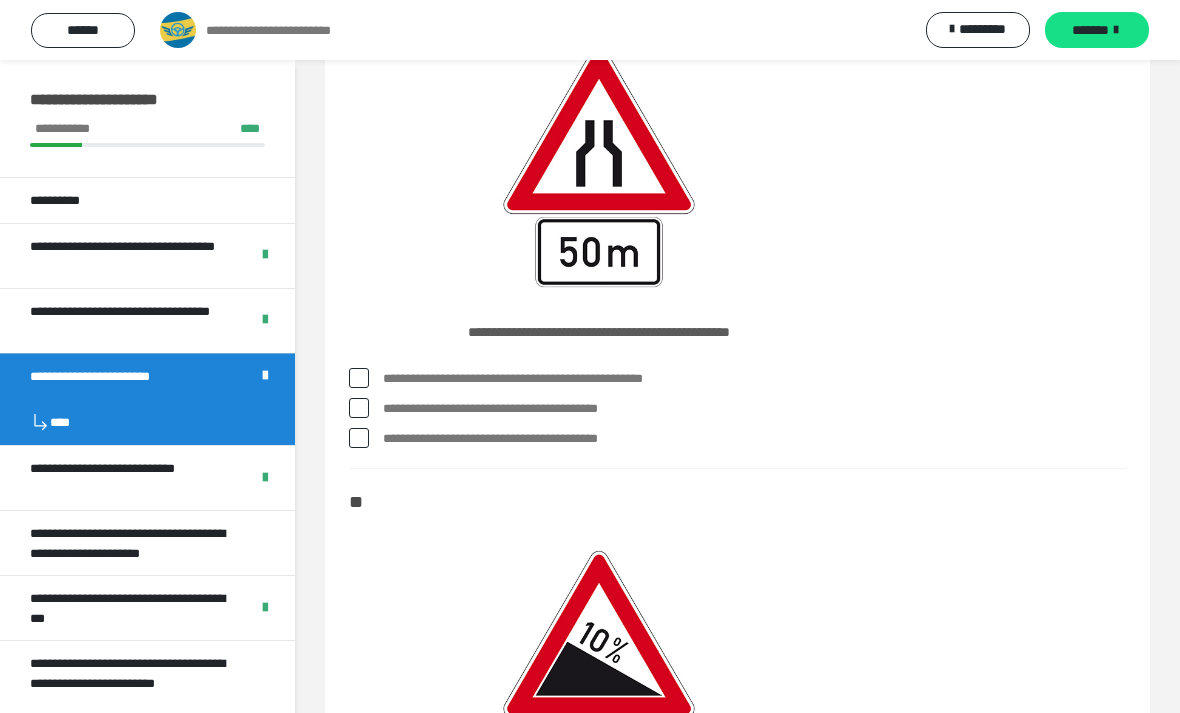 scroll, scrollTop: 731, scrollLeft: 0, axis: vertical 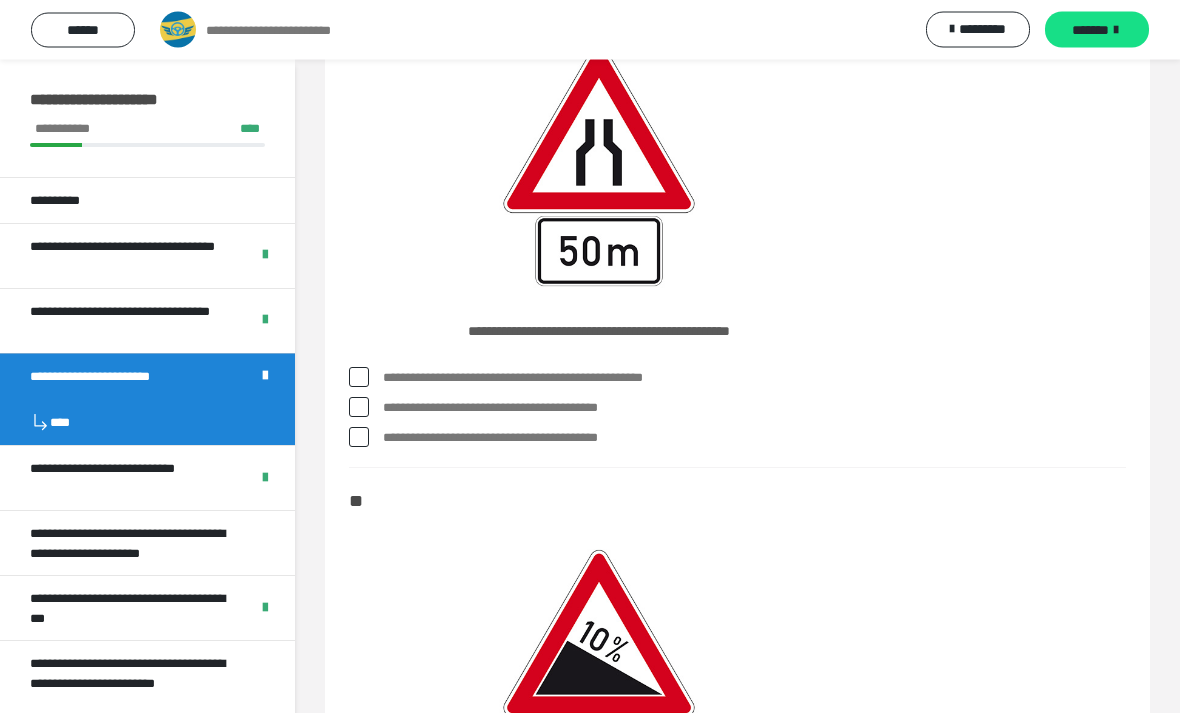 click at bounding box center [359, 438] 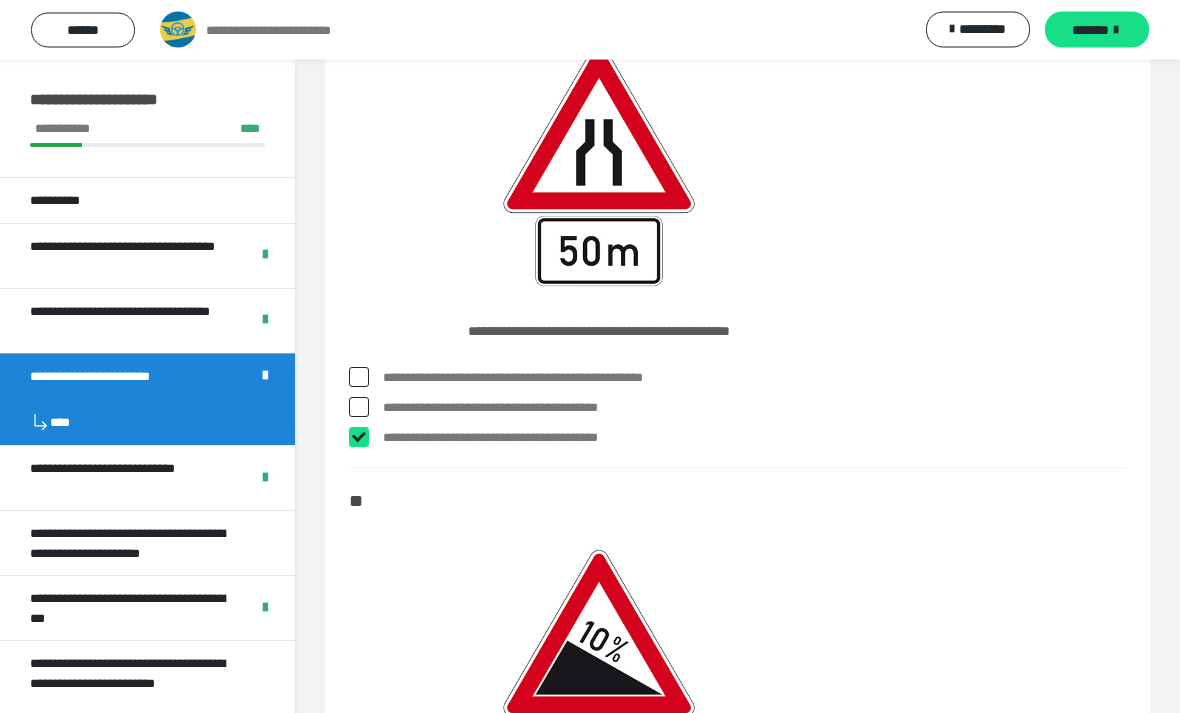 checkbox on "****" 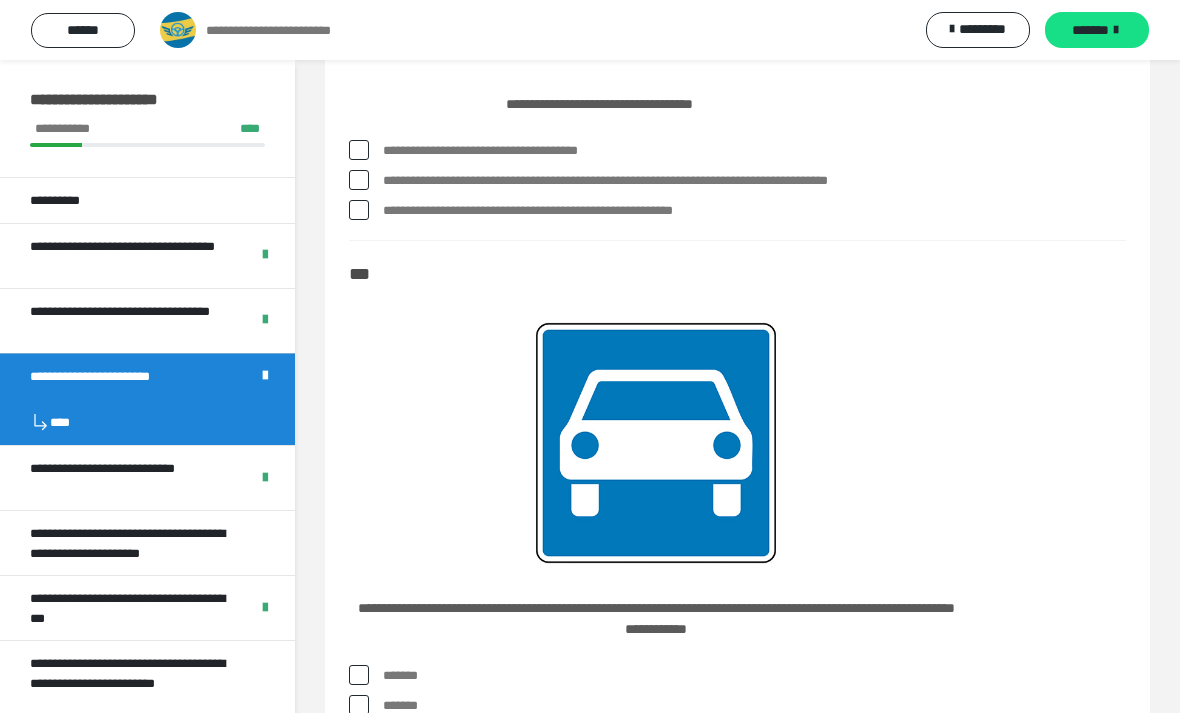 scroll, scrollTop: 12444, scrollLeft: 0, axis: vertical 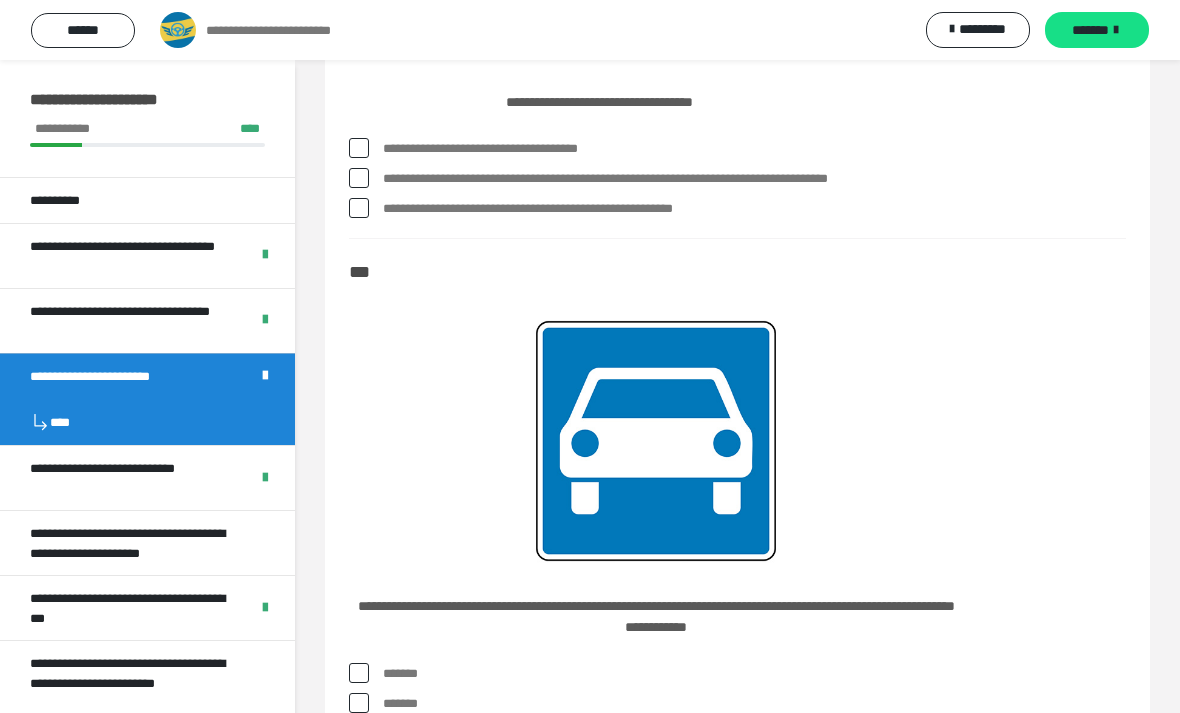 click on "**********" at bounding box center (139, 682) 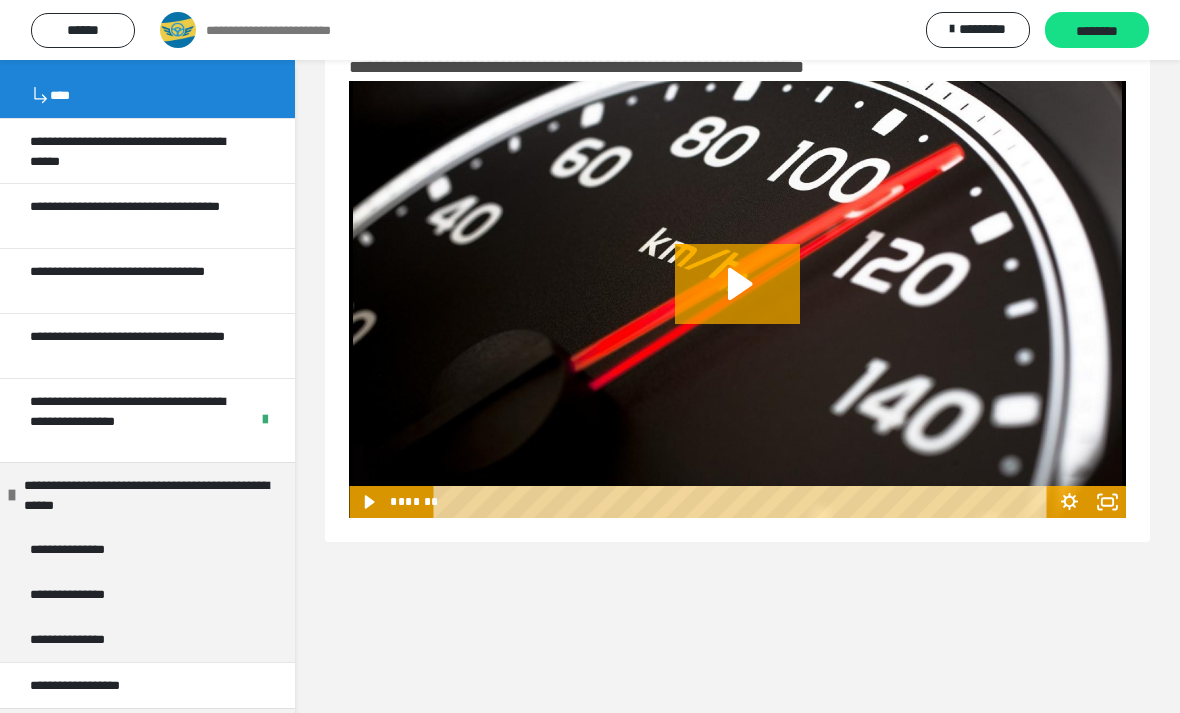 scroll, scrollTop: 587, scrollLeft: 0, axis: vertical 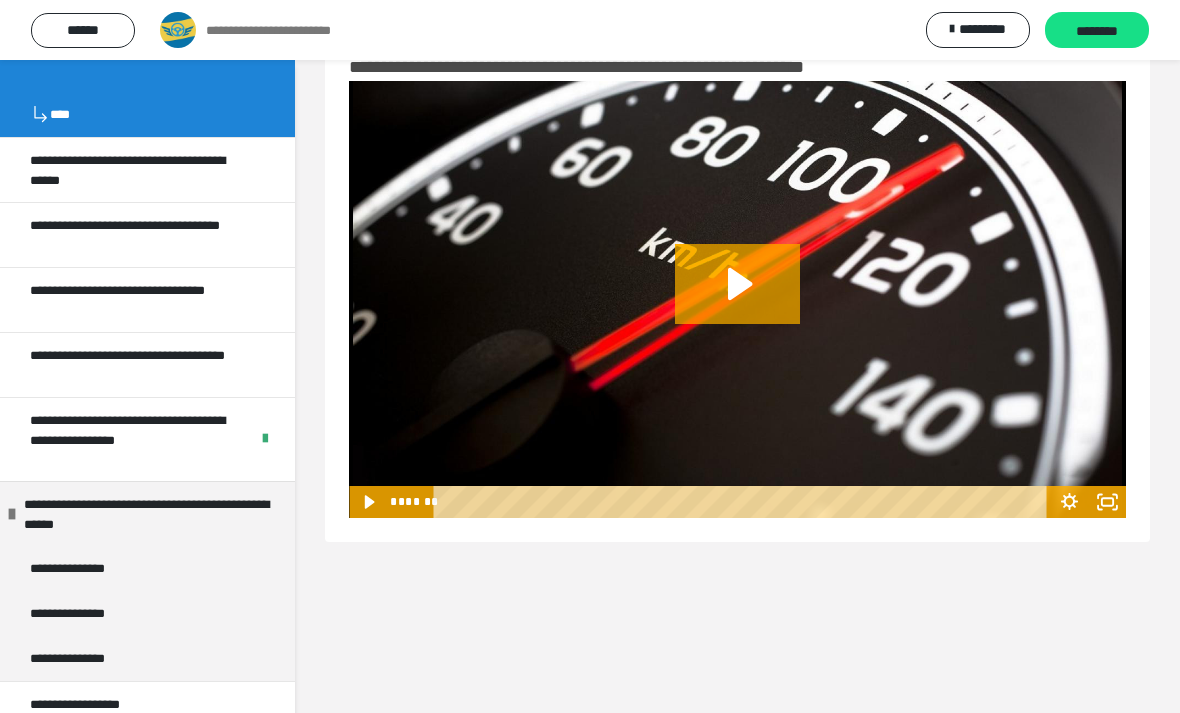 click on "**********" at bounding box center [131, 439] 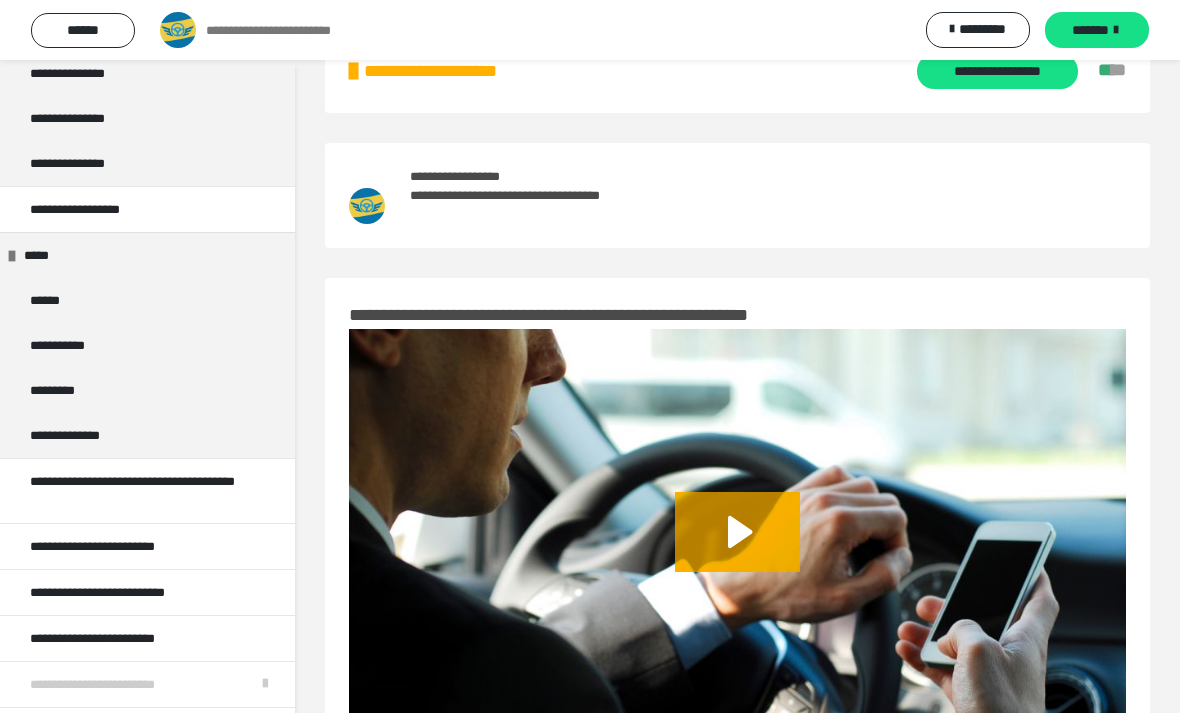 scroll, scrollTop: 1082, scrollLeft: 0, axis: vertical 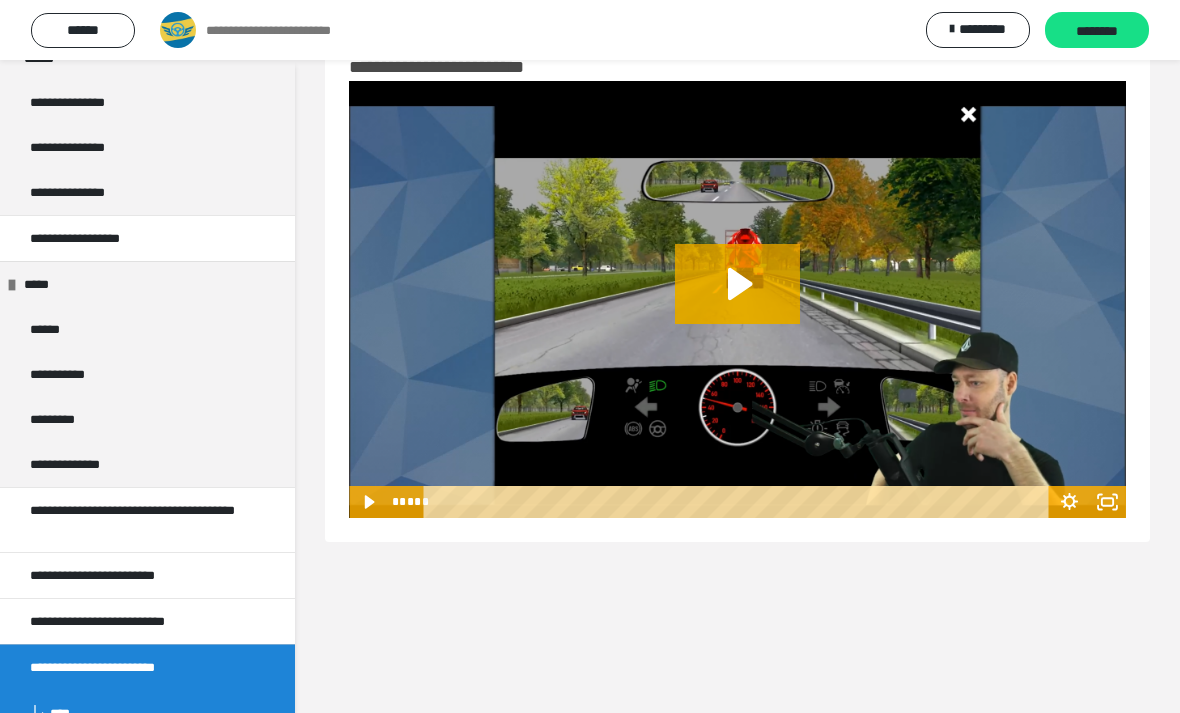 click on "**********" at bounding box center (147, 464) 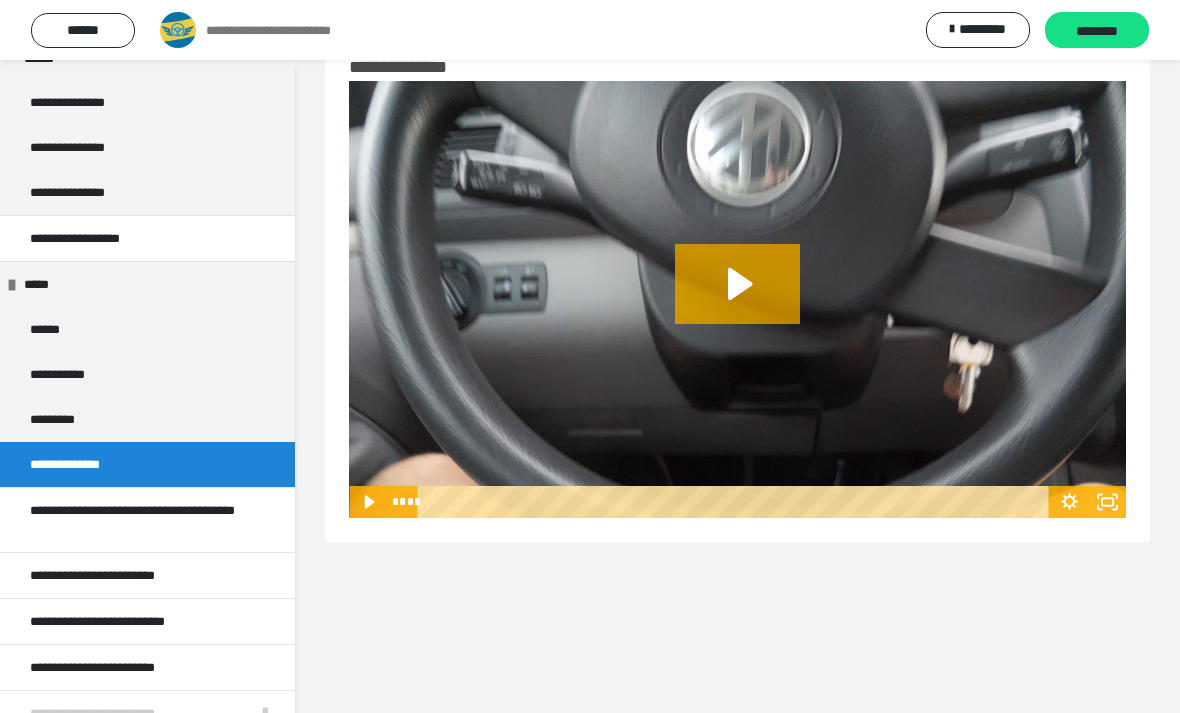 click on "*********" at bounding box center (147, 419) 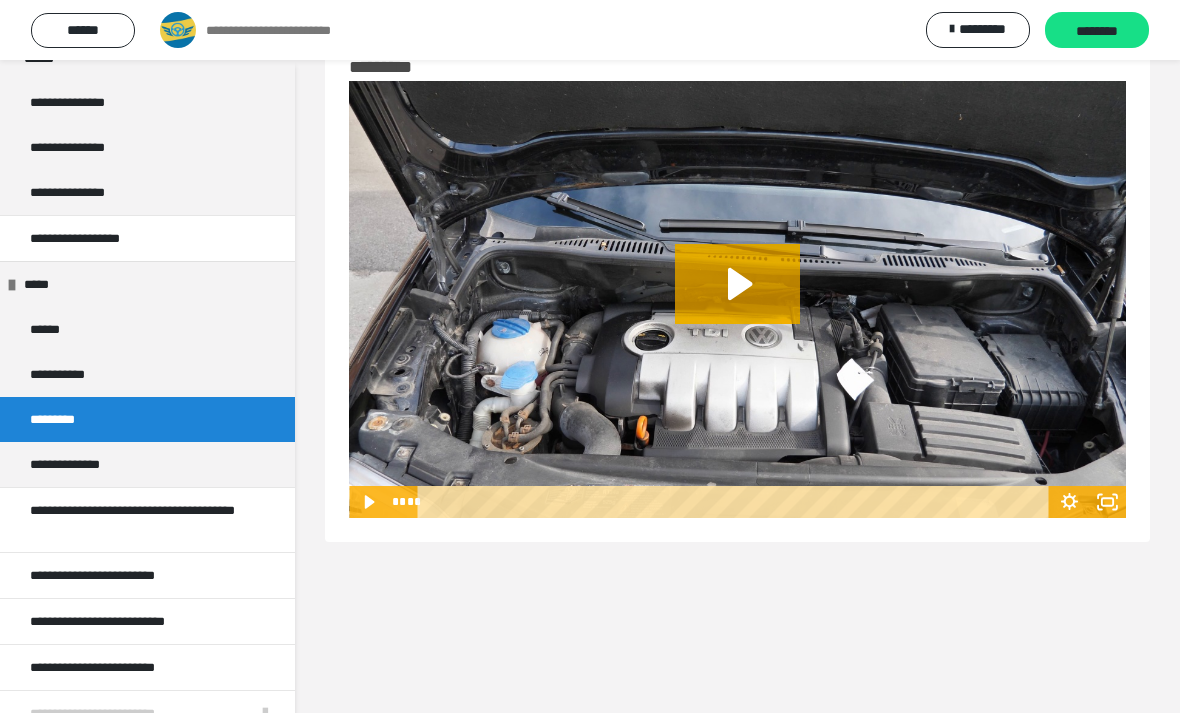 click on "**********" at bounding box center [118, 667] 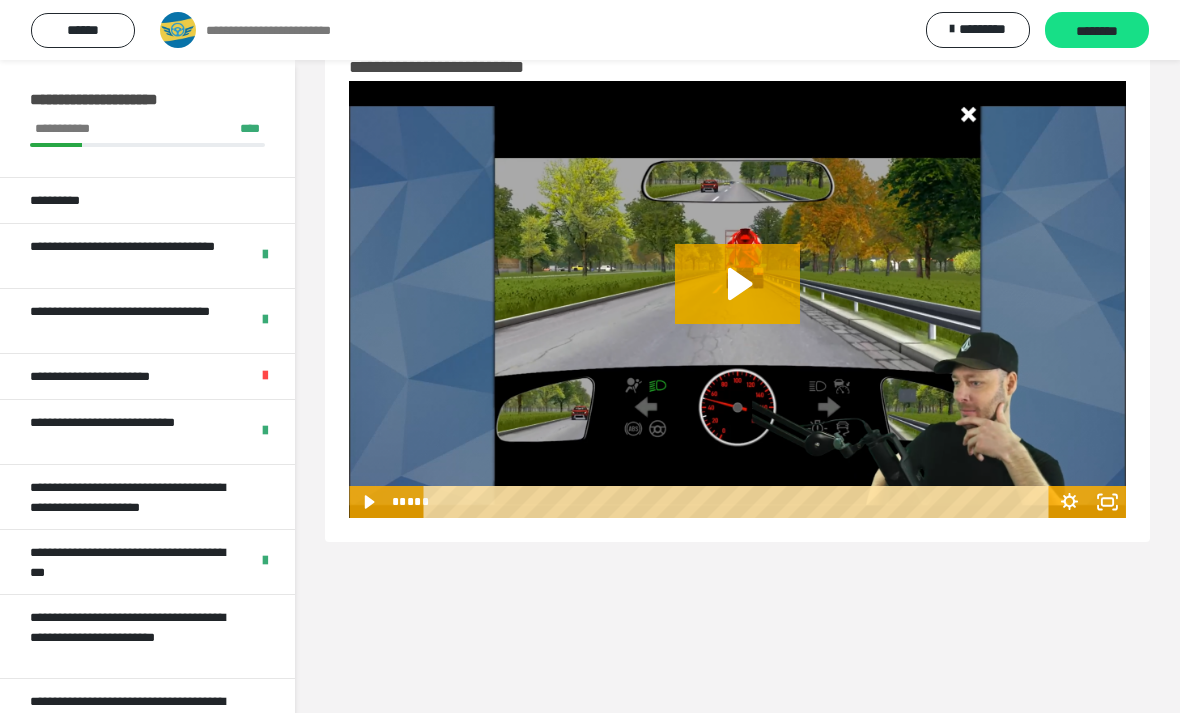 scroll, scrollTop: 0, scrollLeft: 0, axis: both 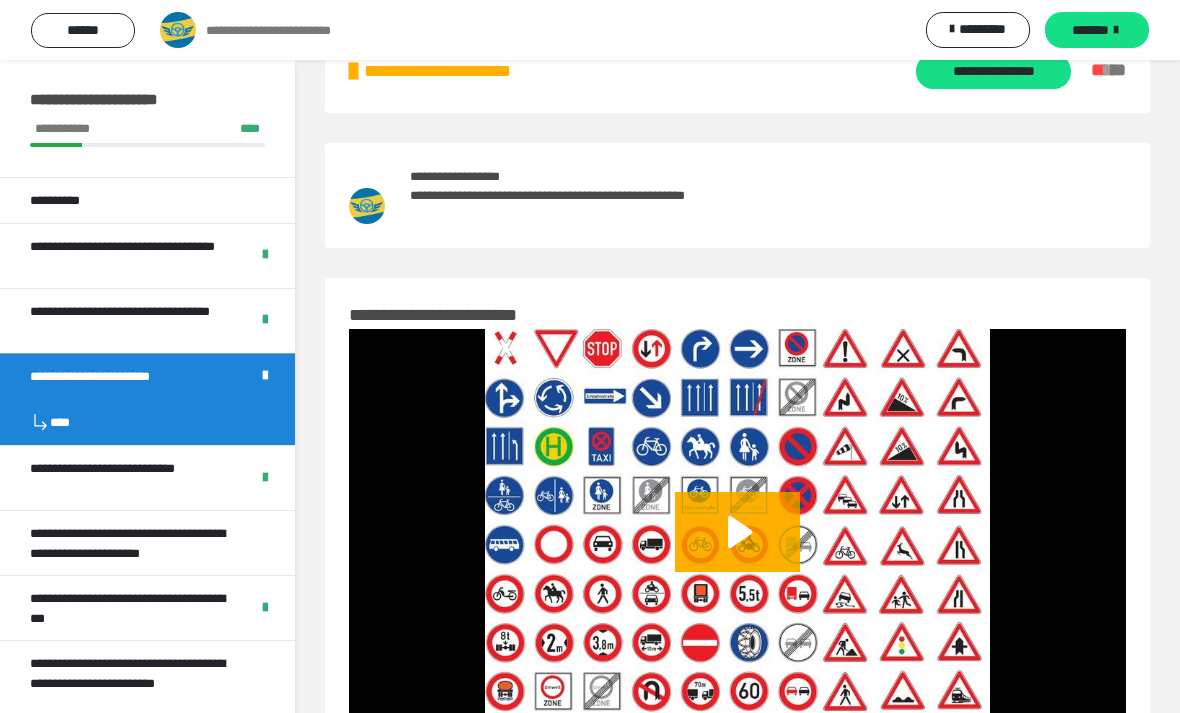 click on "**********" at bounding box center (139, 543) 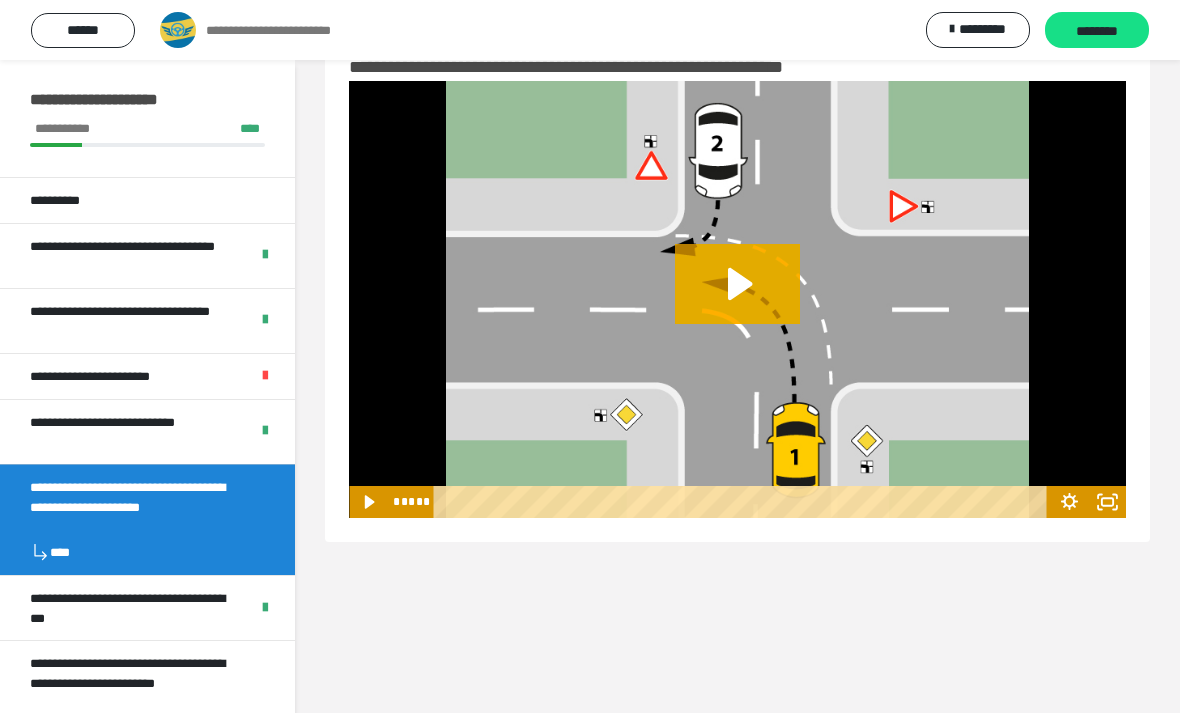 click 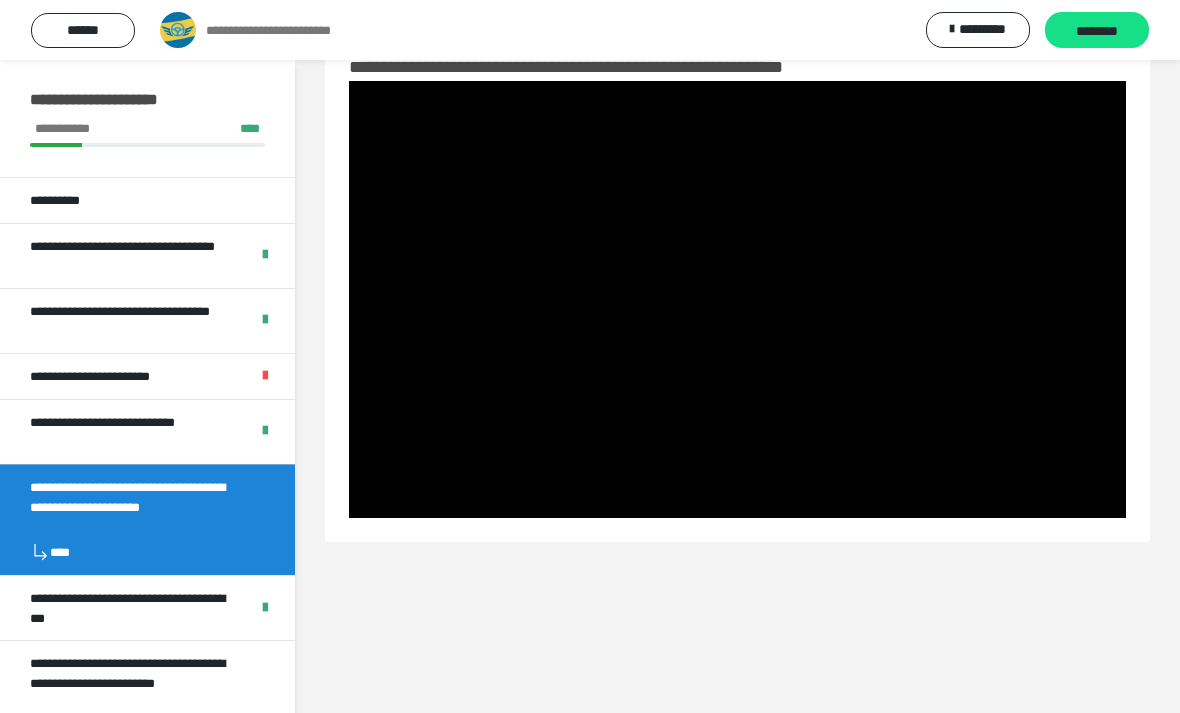 click at bounding box center [737, 299] 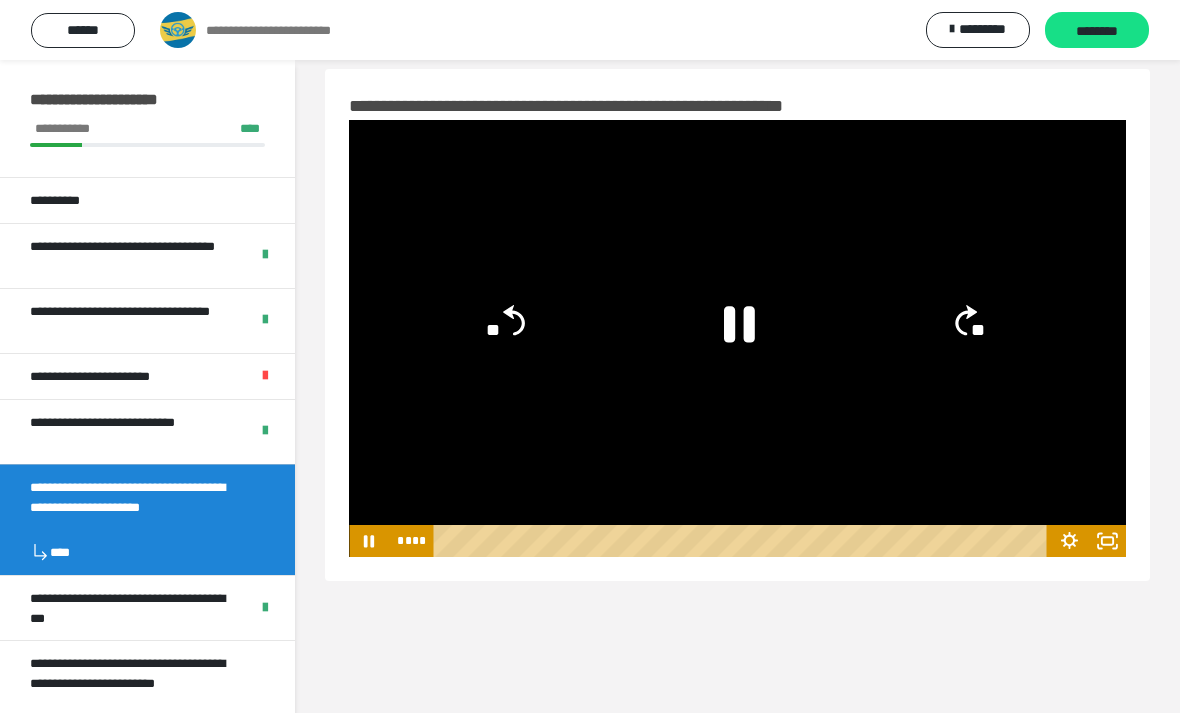 scroll, scrollTop: 14, scrollLeft: 0, axis: vertical 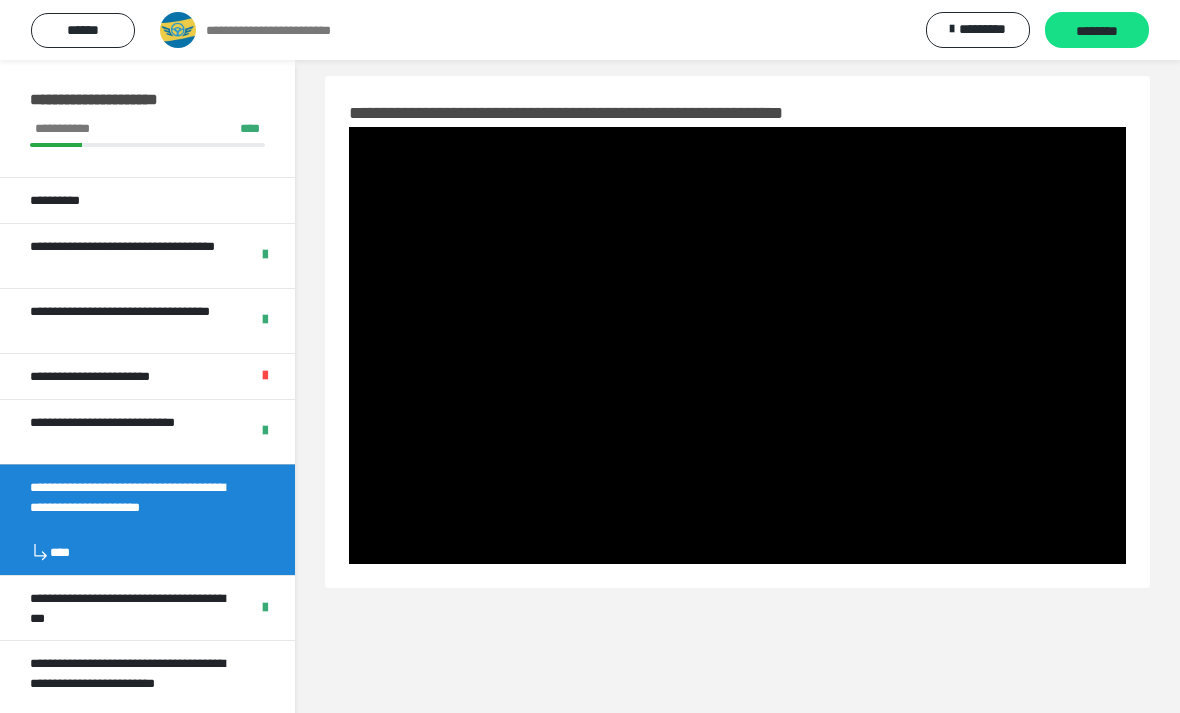 click at bounding box center (737, 345) 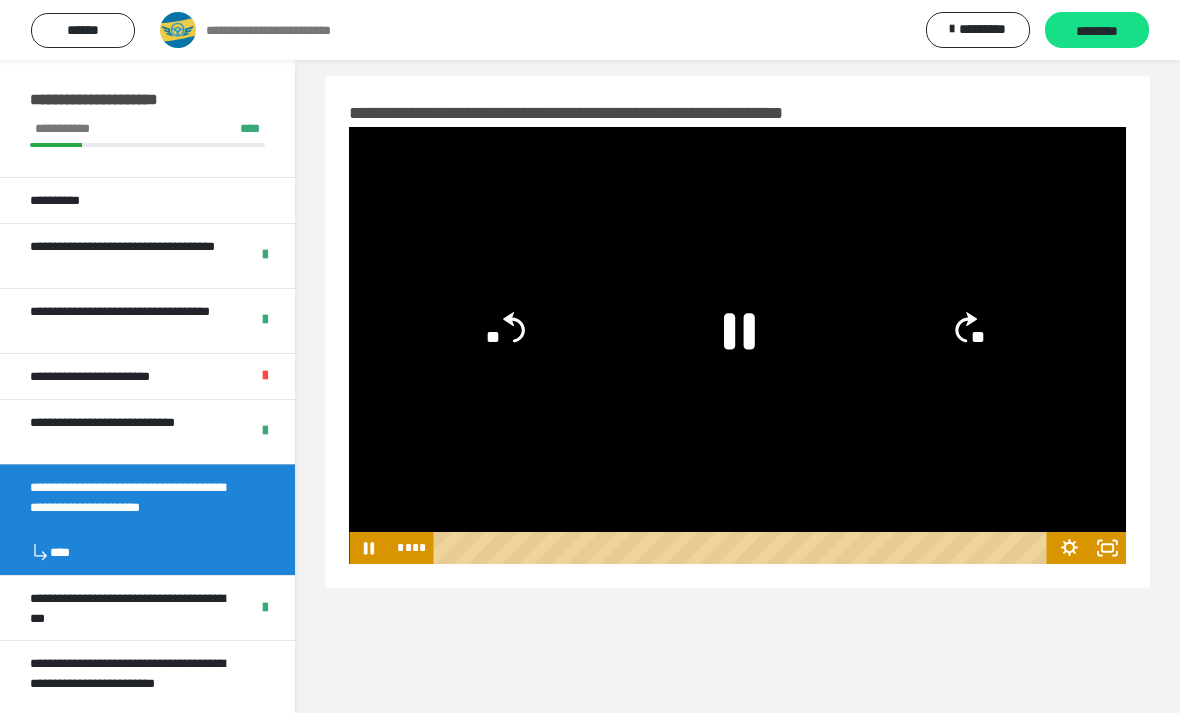 click on "**" 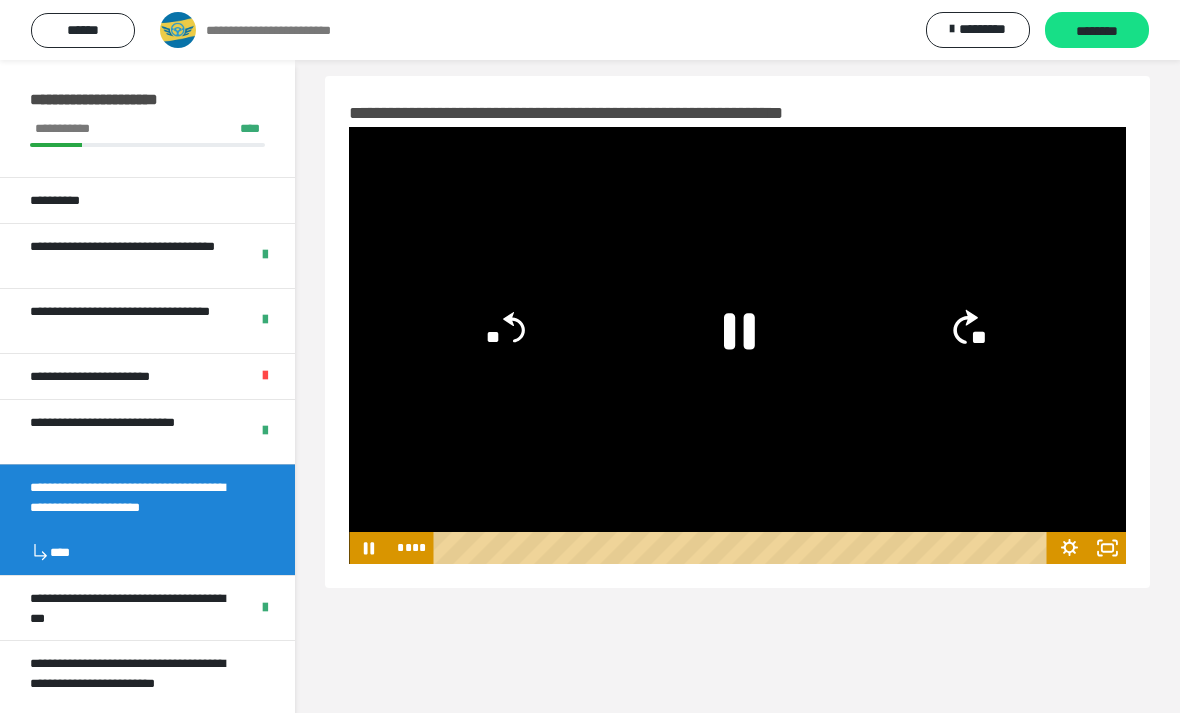 click on "**" 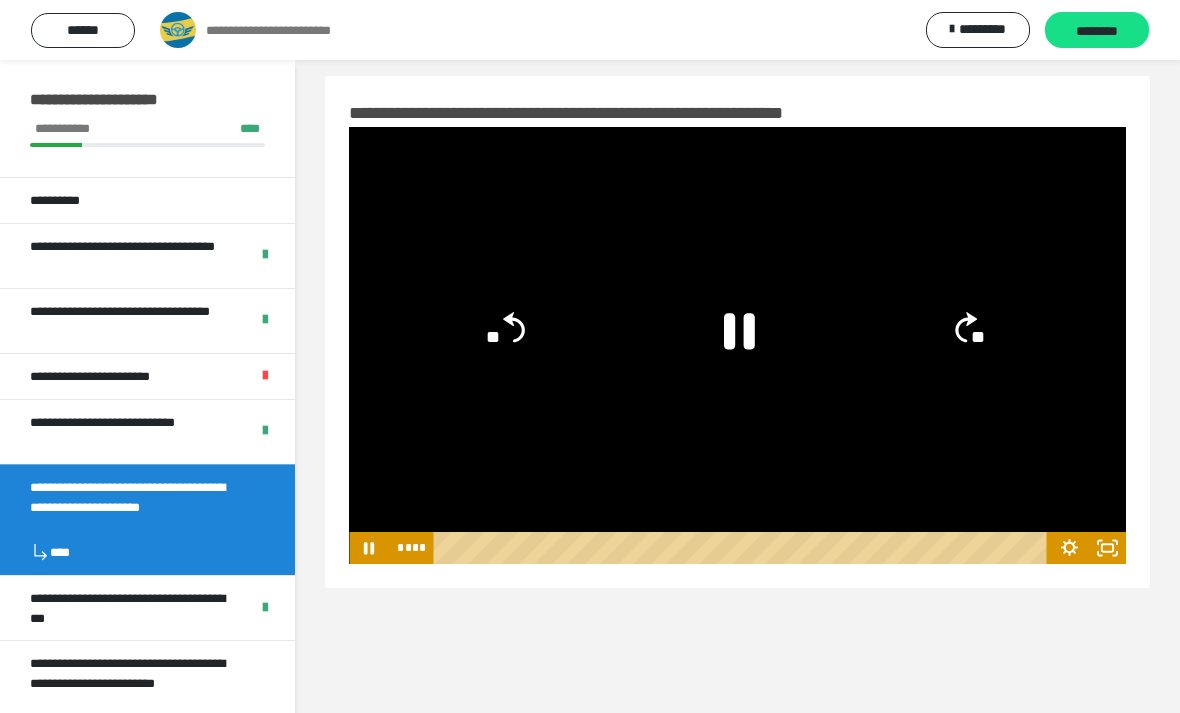 click 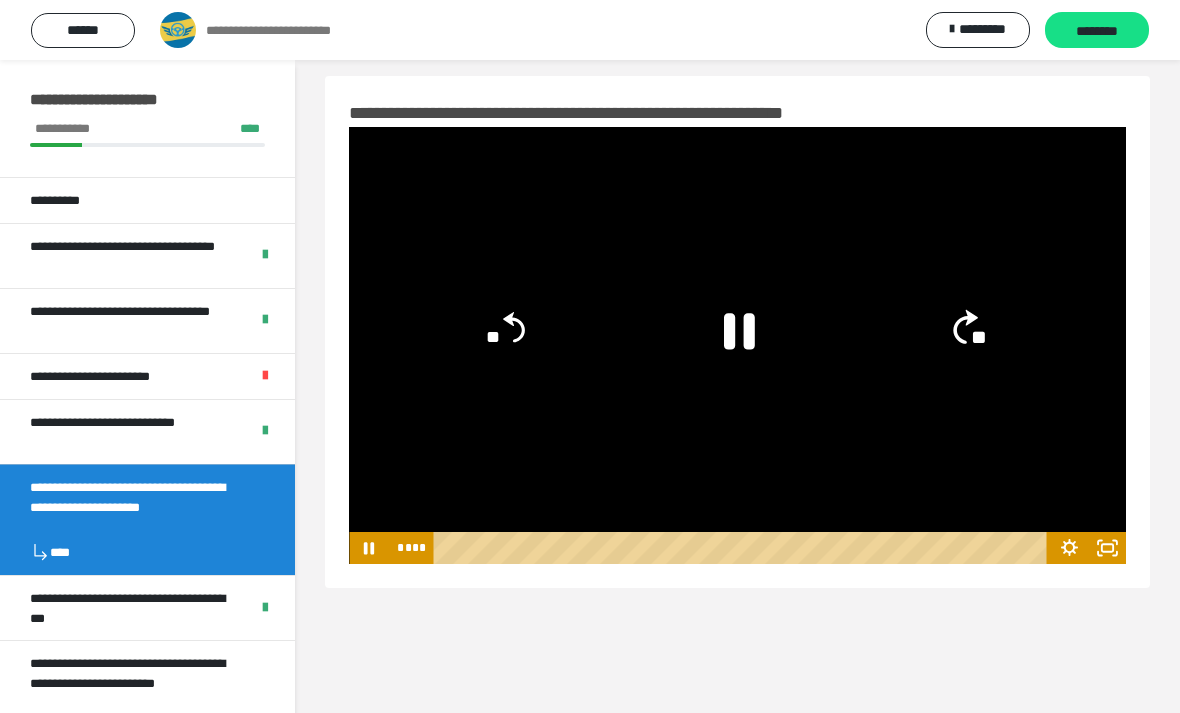 click on "**" 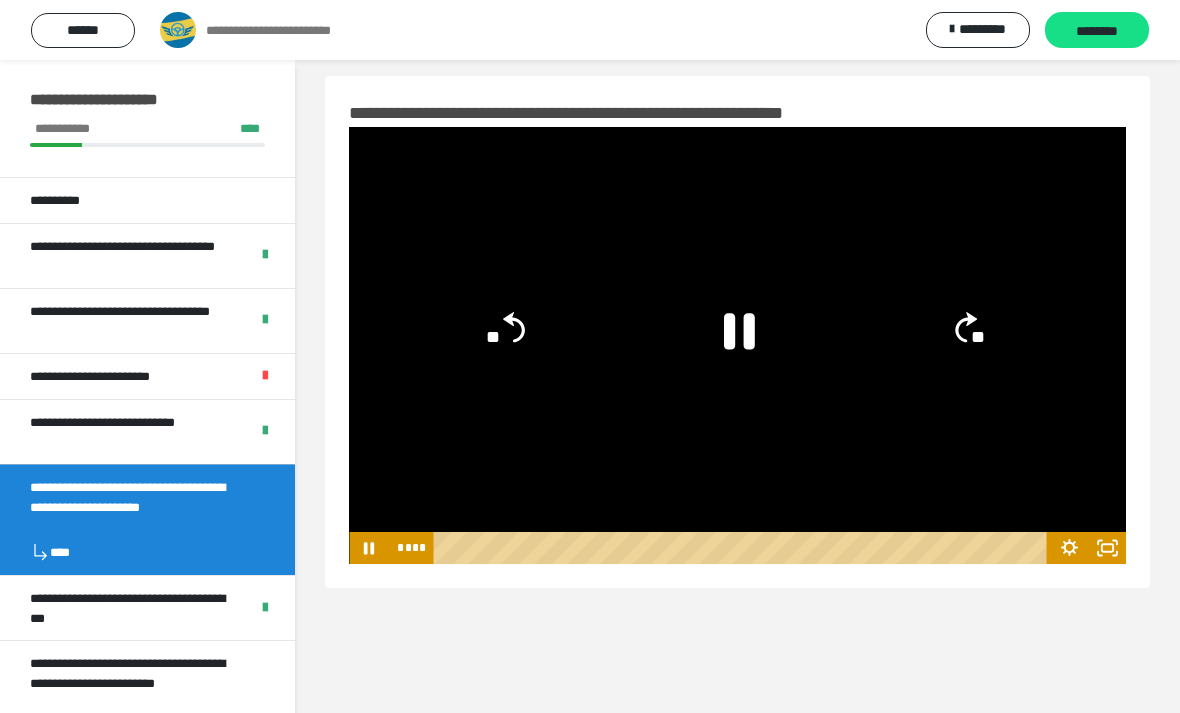 click at bounding box center [737, 345] 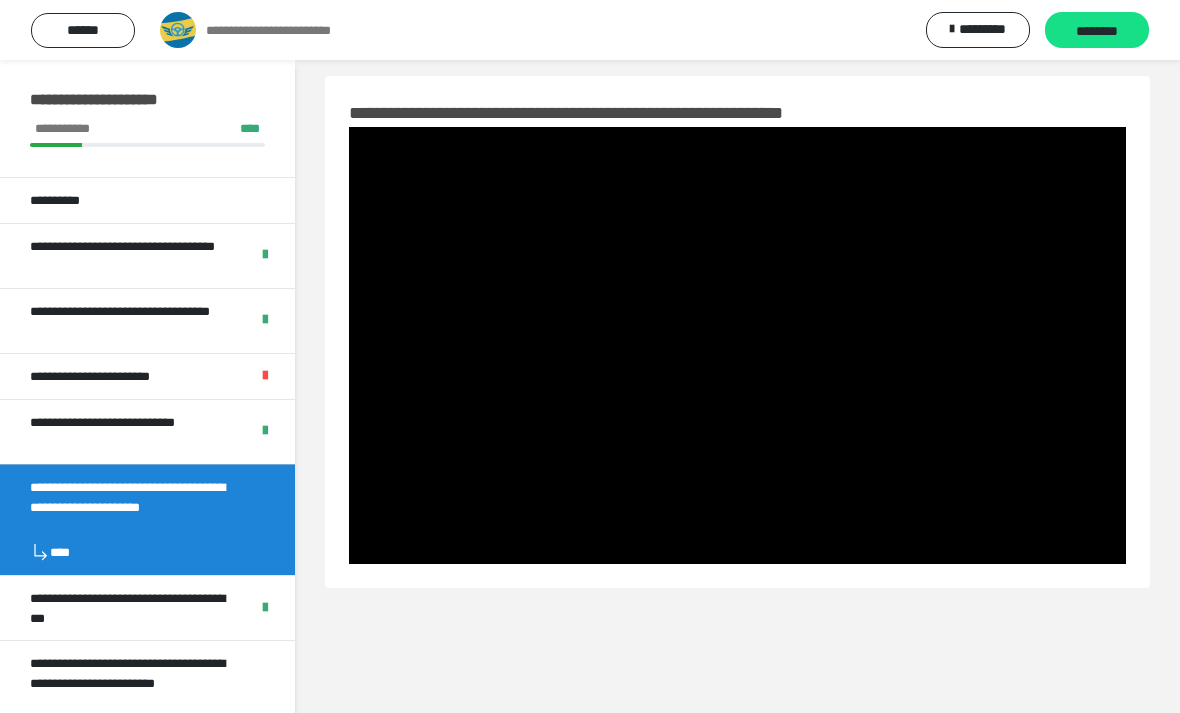 click at bounding box center [737, 345] 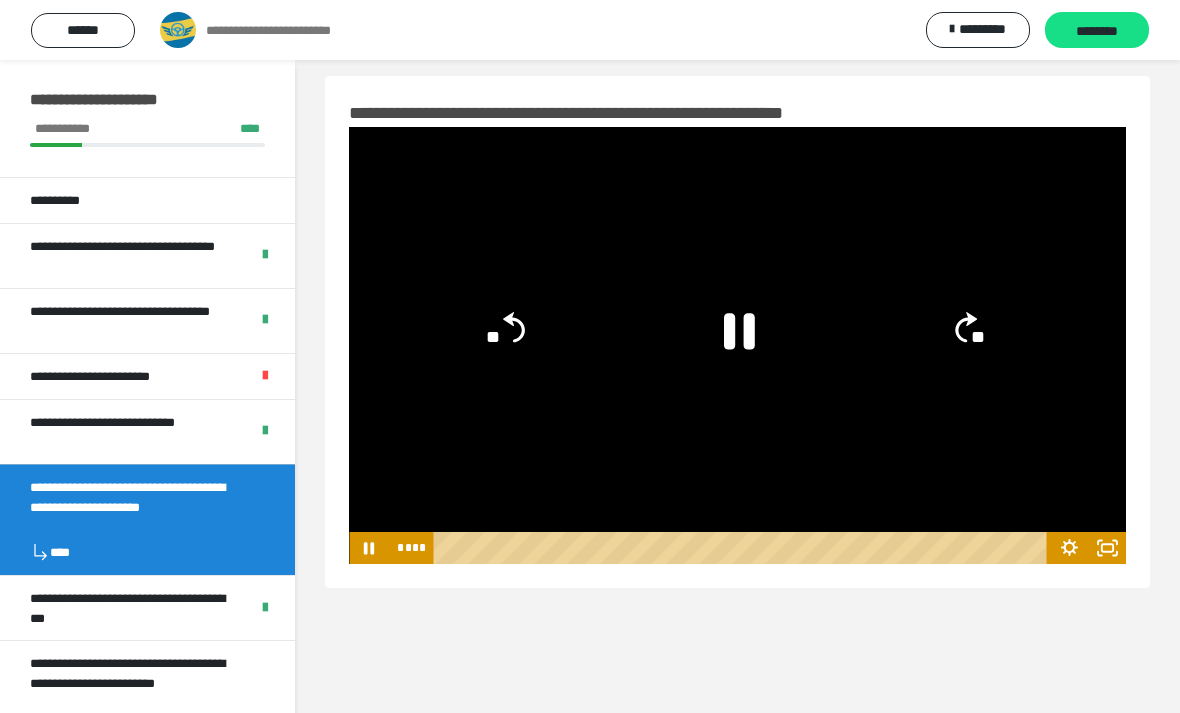 click 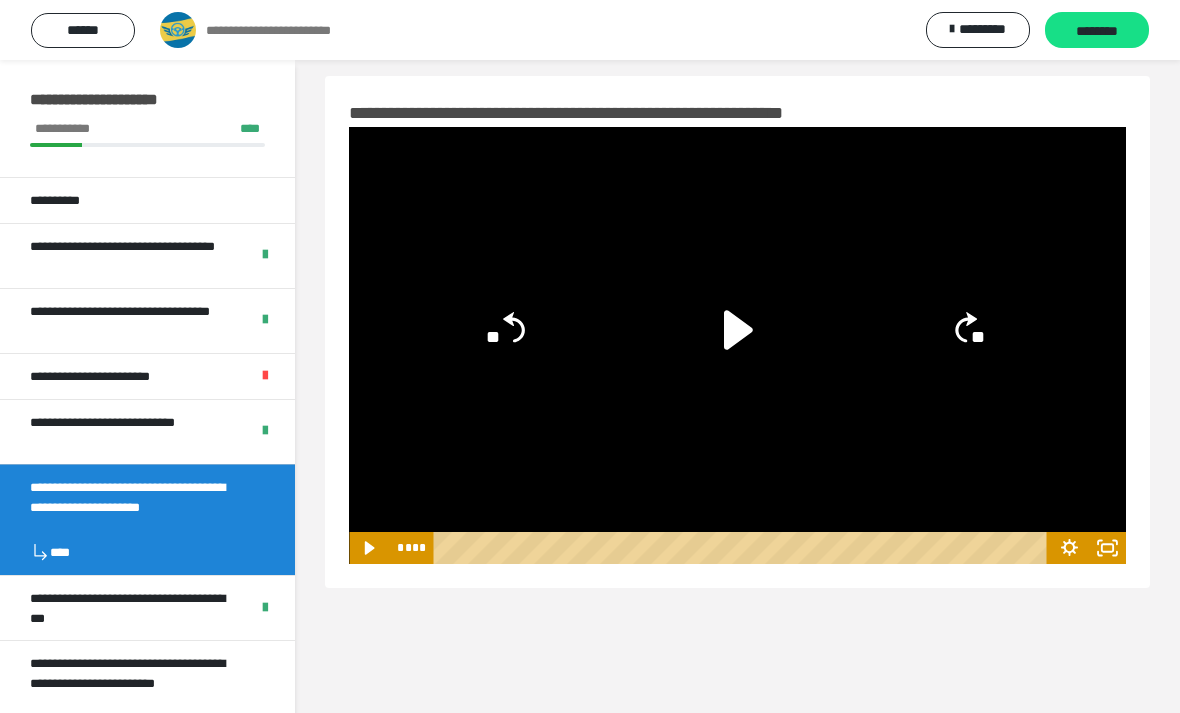 click 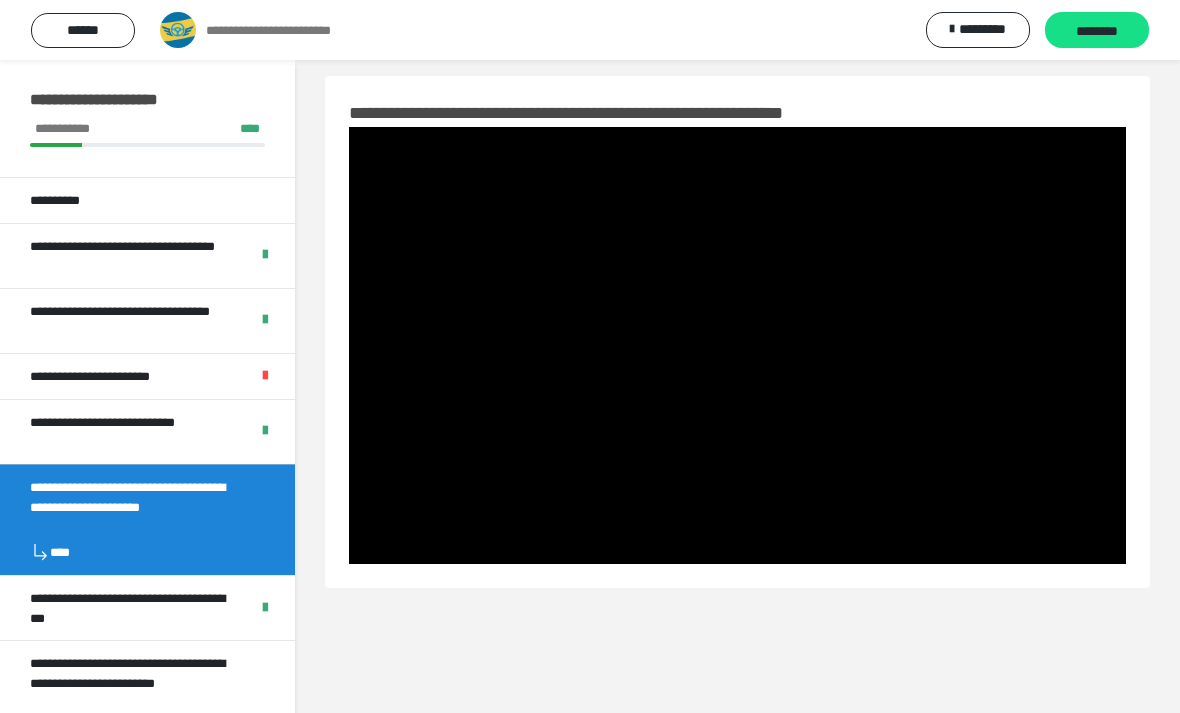 click at bounding box center (737, 345) 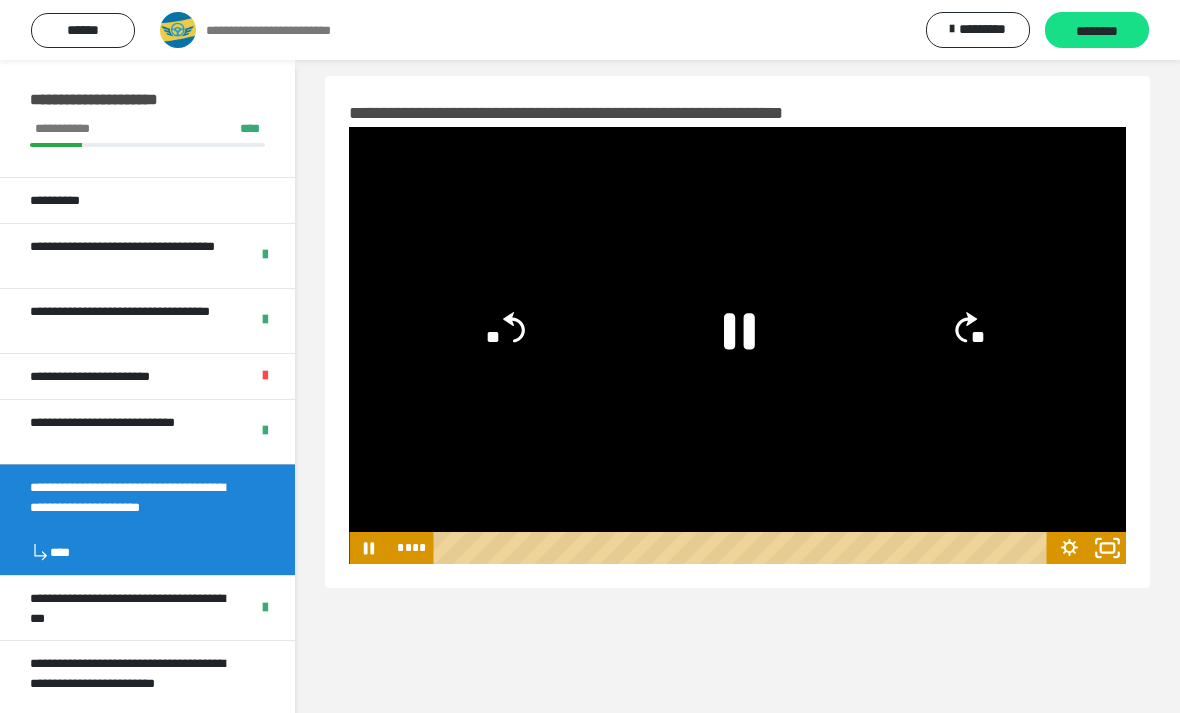 click 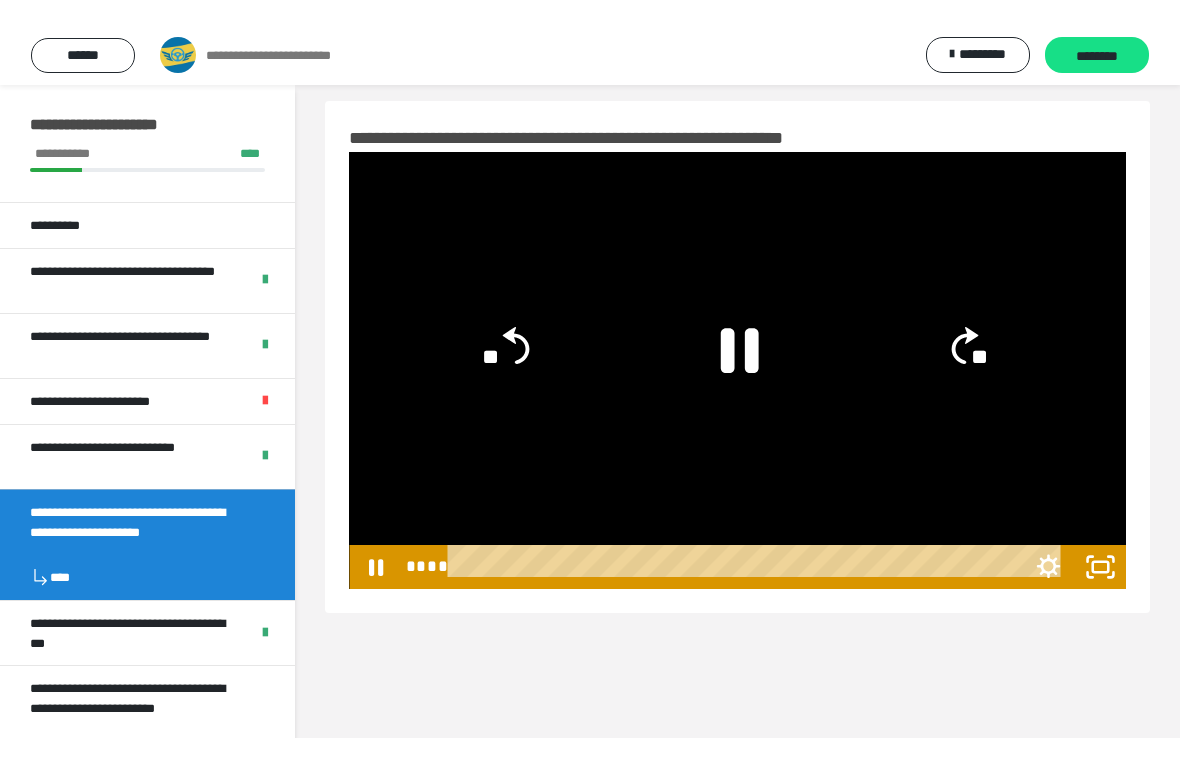 scroll, scrollTop: 24, scrollLeft: 0, axis: vertical 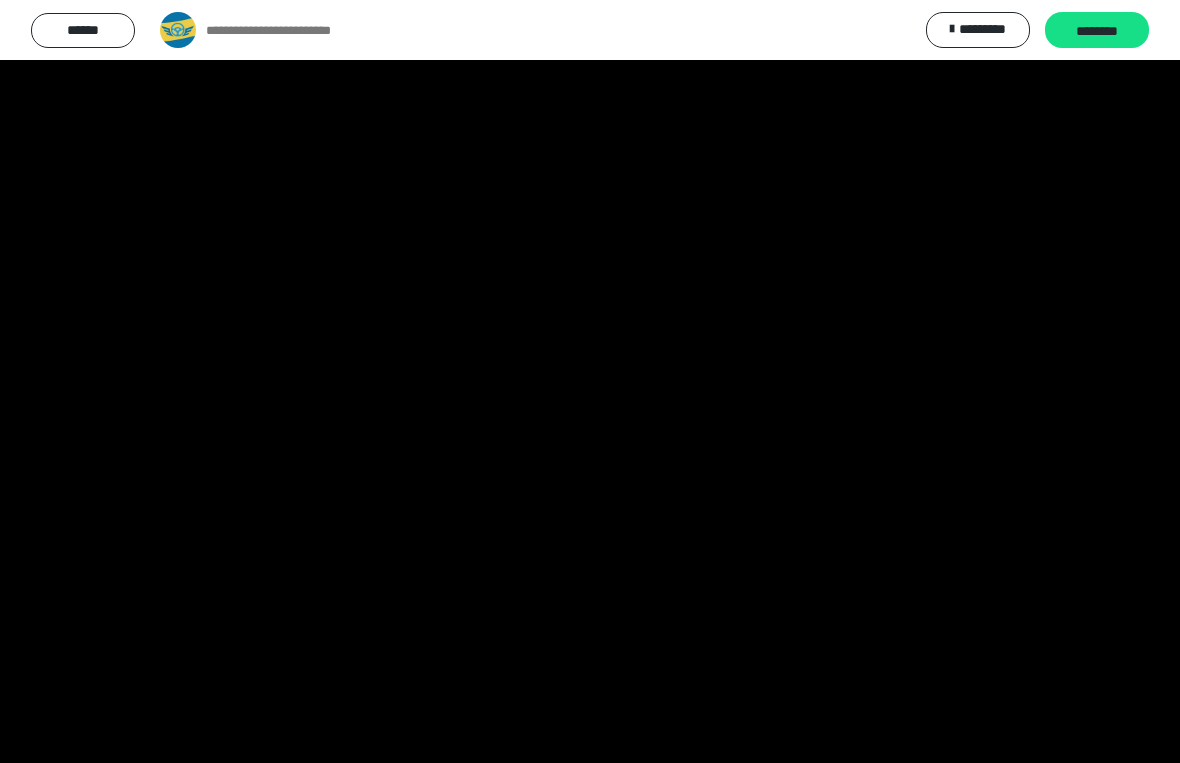 click at bounding box center (590, 381) 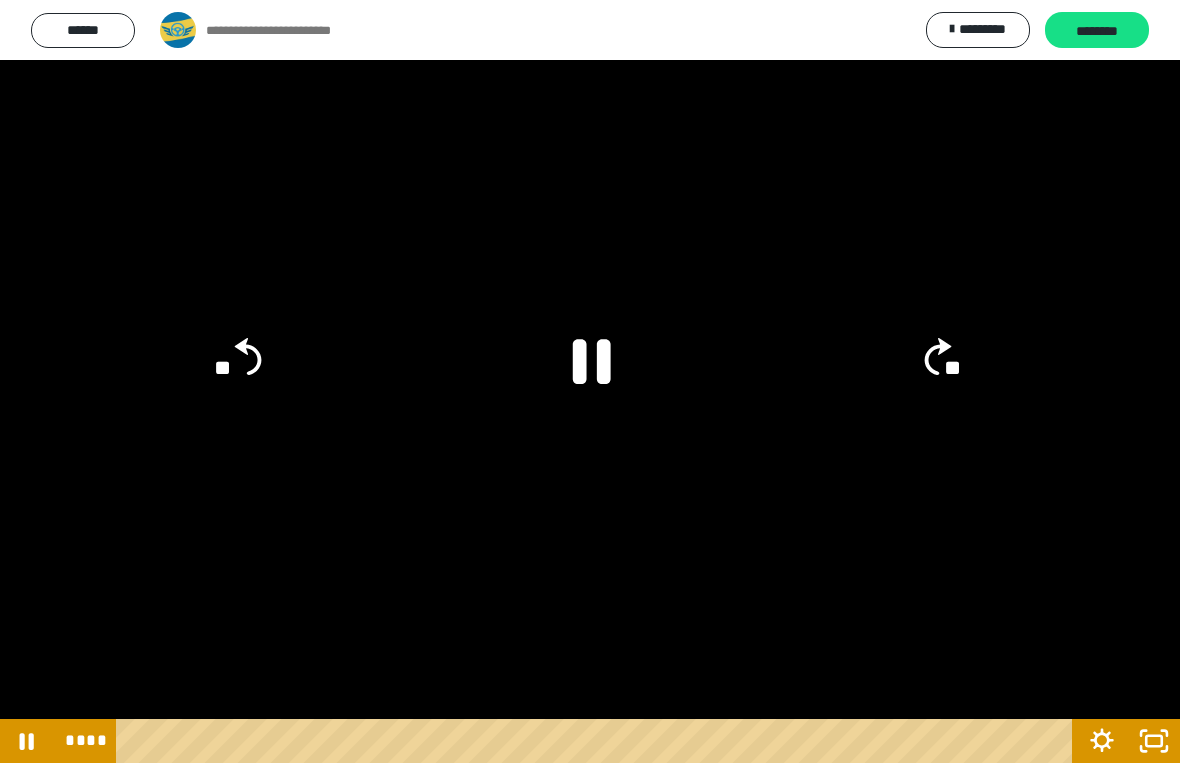 click at bounding box center (590, 381) 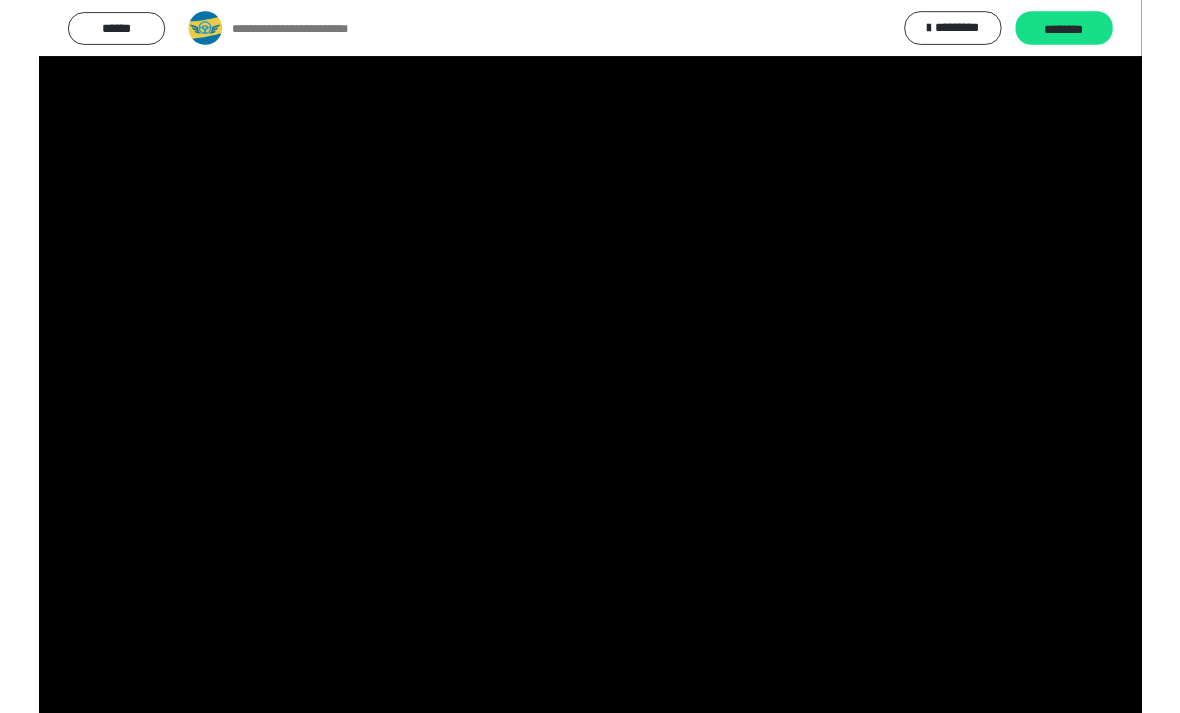 scroll, scrollTop: 14, scrollLeft: 0, axis: vertical 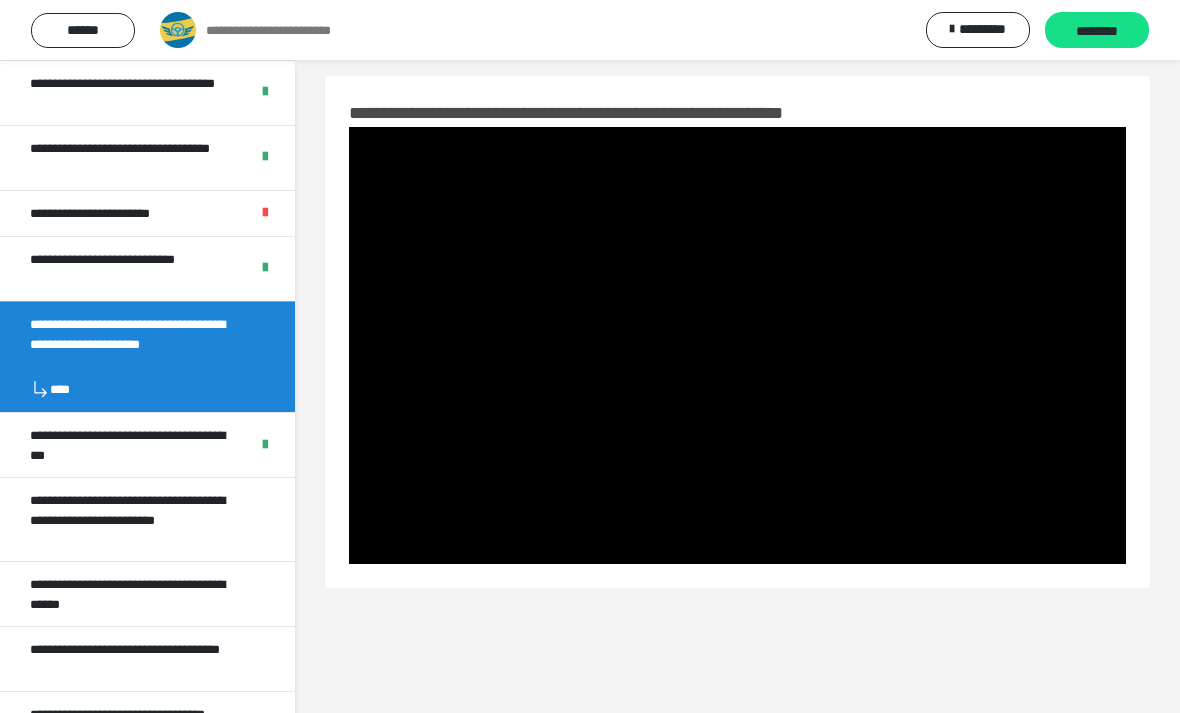 click on "**********" at bounding box center [139, 519] 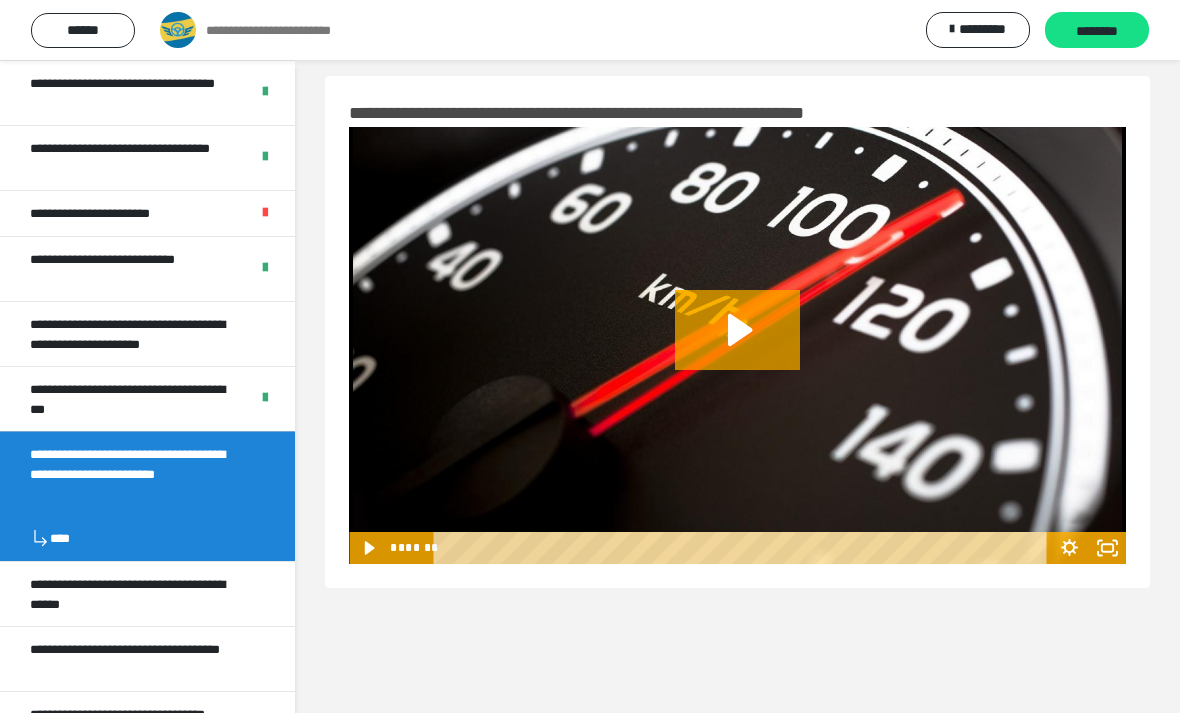 click on "**********" at bounding box center (139, 594) 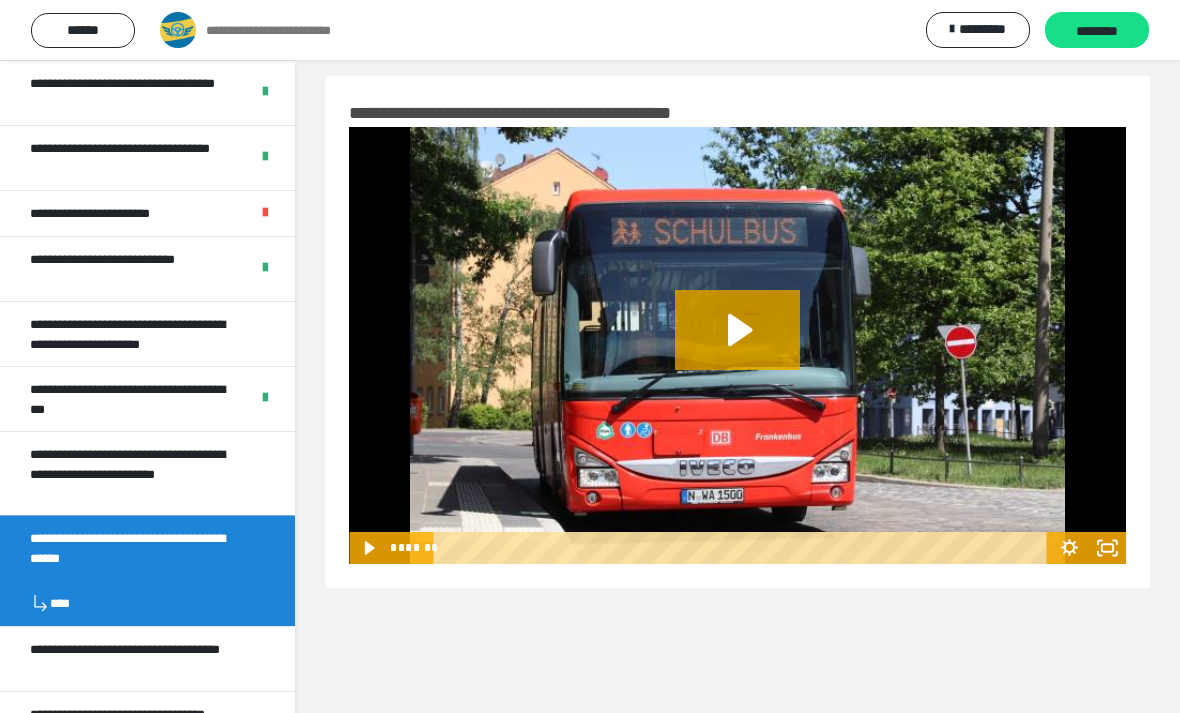 click 